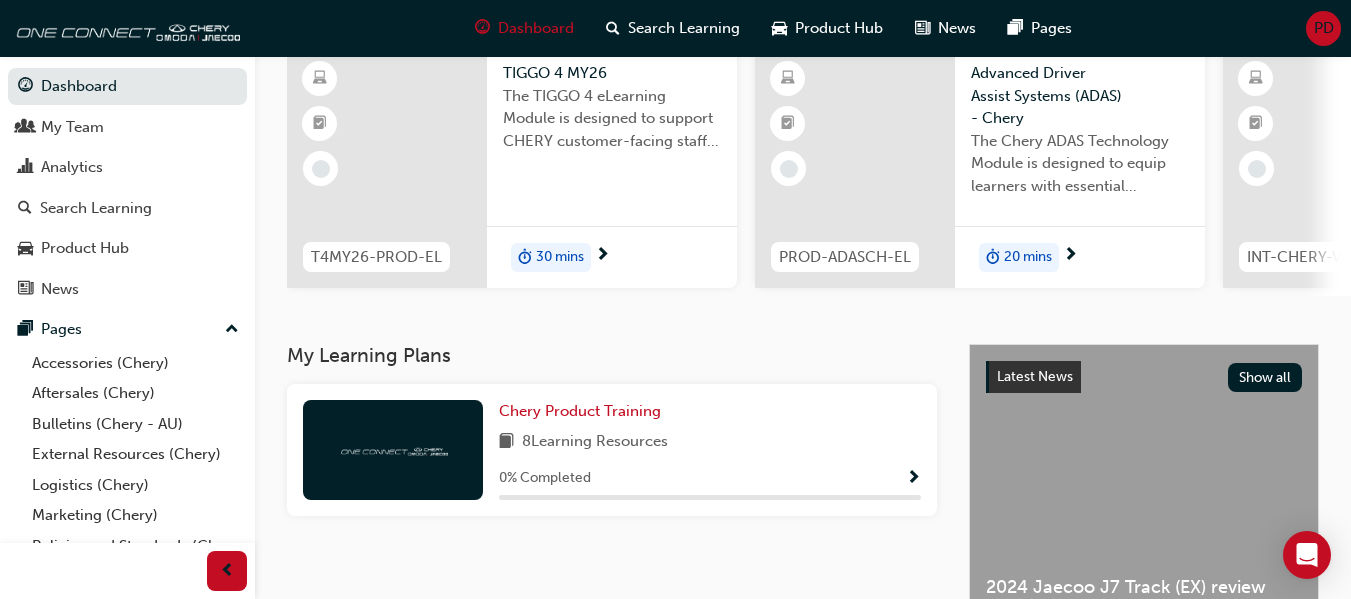 scroll, scrollTop: 175, scrollLeft: 0, axis: vertical 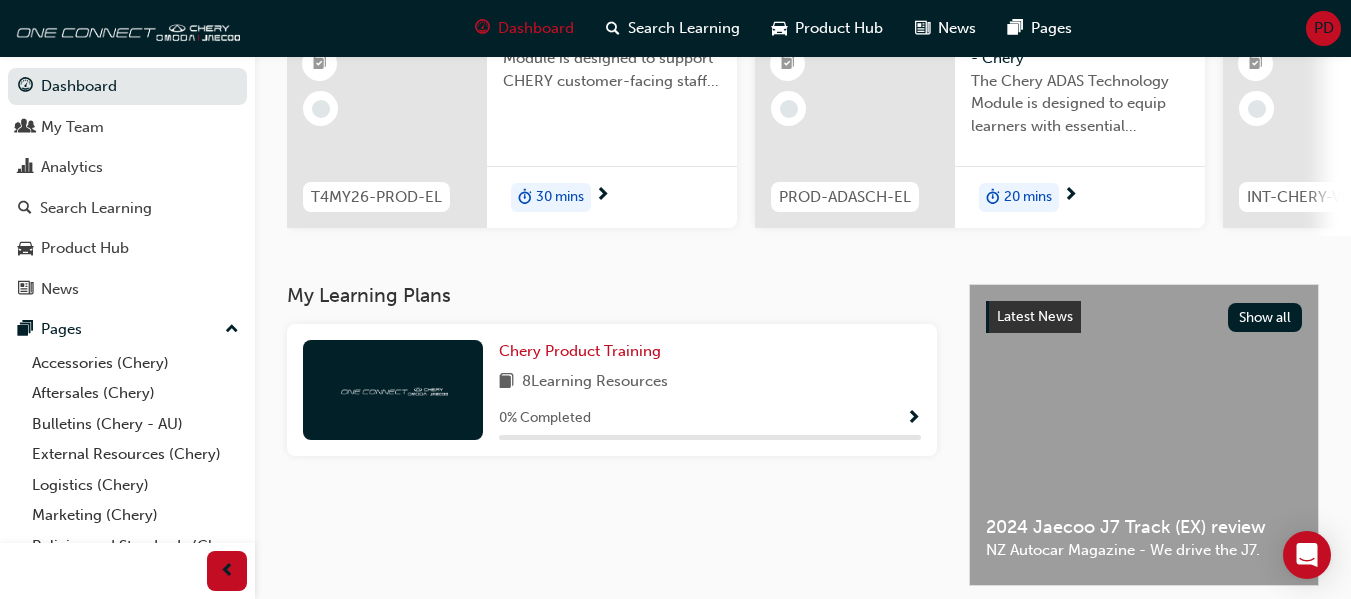 click on "Chery Product Training 8  Learning Resources 0 % Completed" at bounding box center (612, 390) 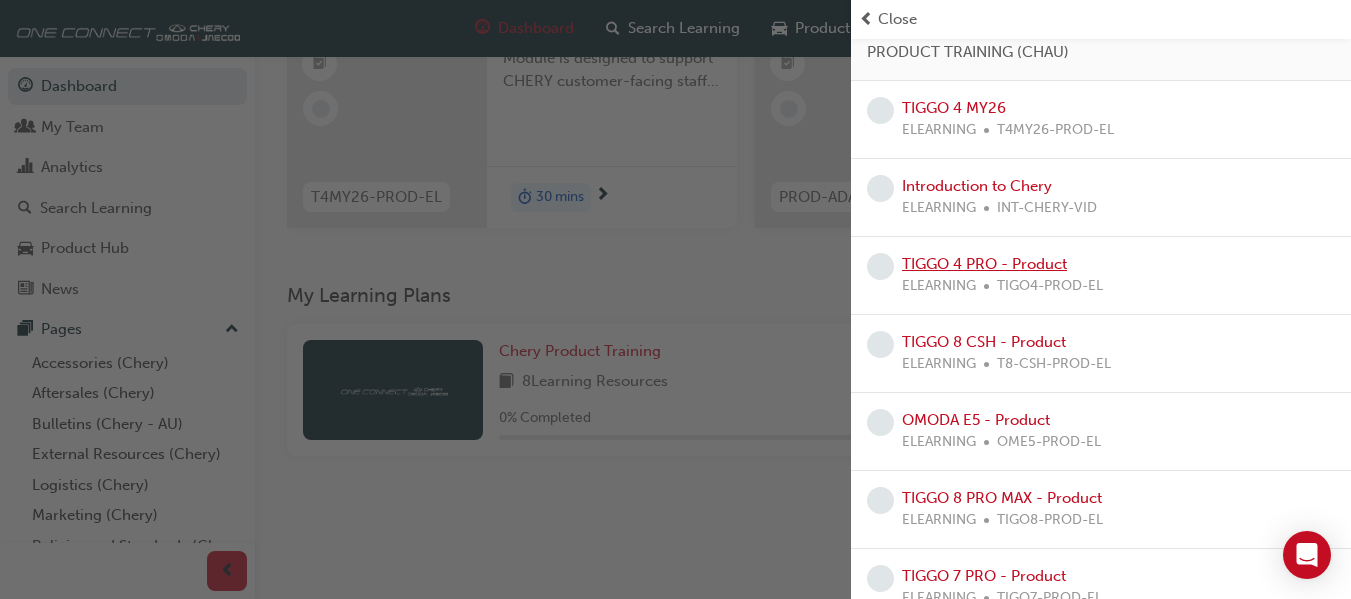 scroll, scrollTop: 117, scrollLeft: 0, axis: vertical 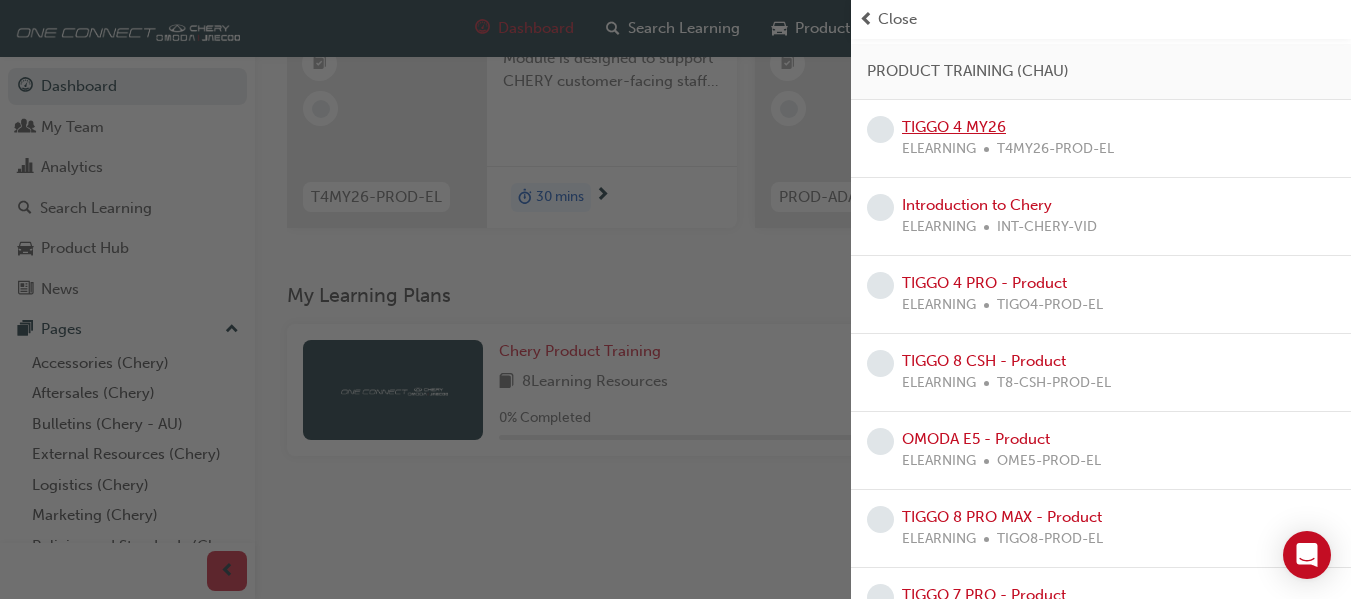 click on "TIGGO 4 MY26" at bounding box center [954, 127] 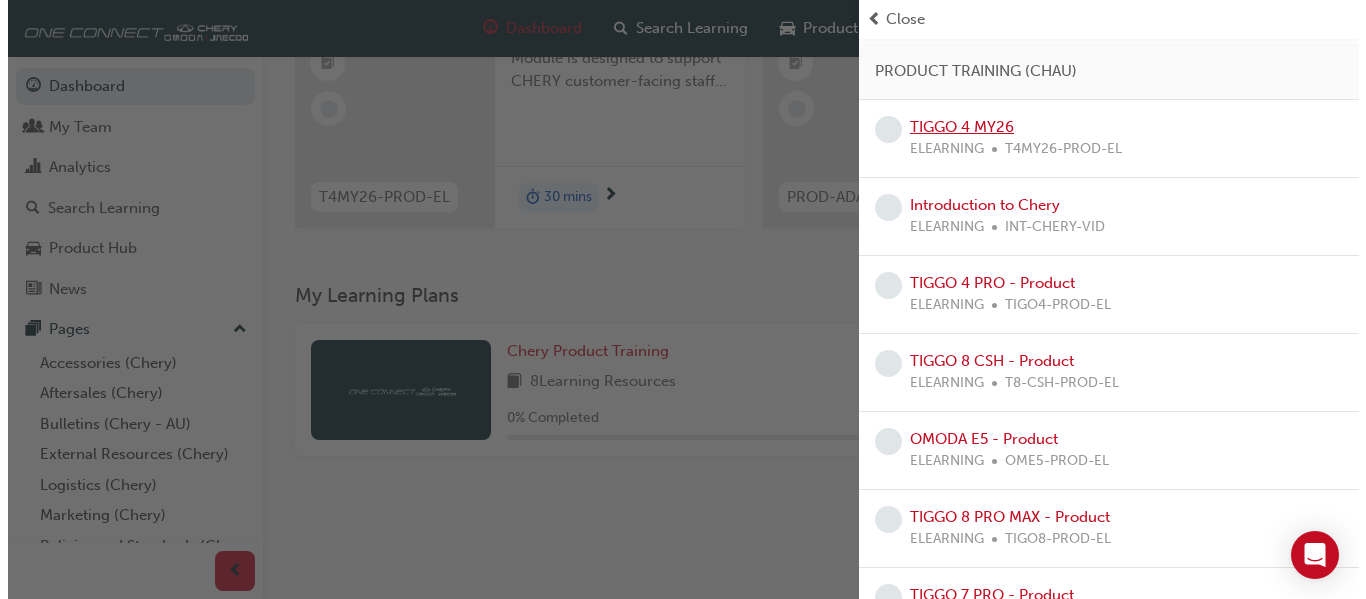 scroll, scrollTop: 0, scrollLeft: 0, axis: both 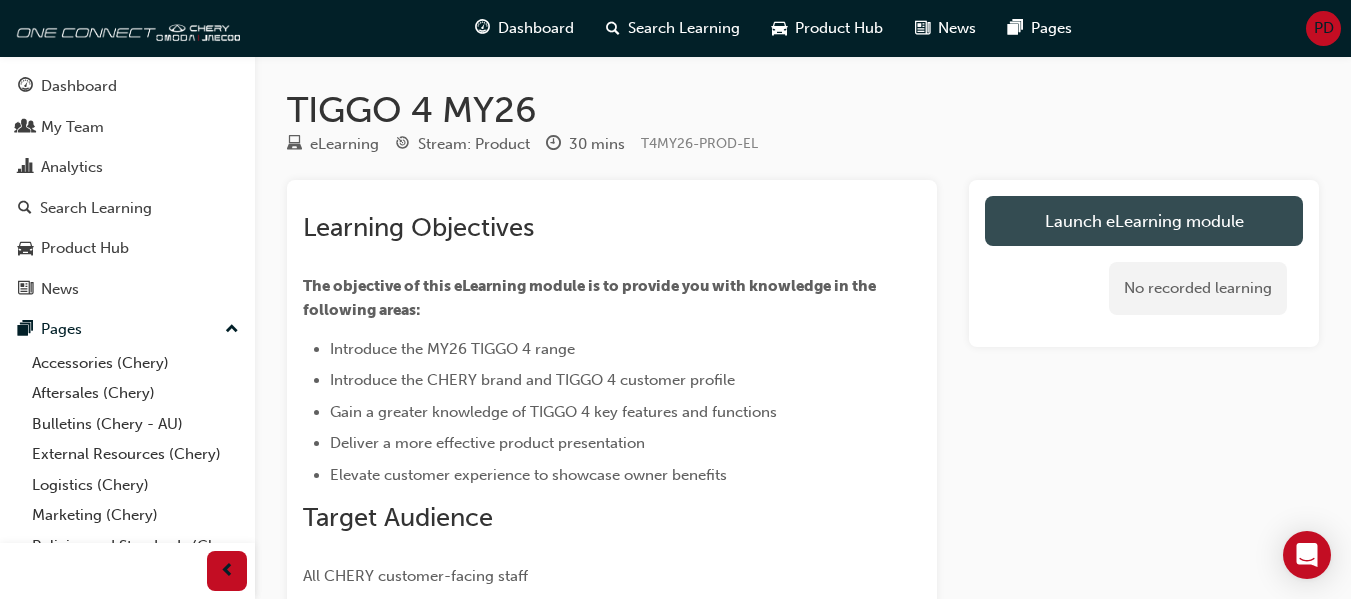 click on "Launch eLearning module" at bounding box center (1144, 221) 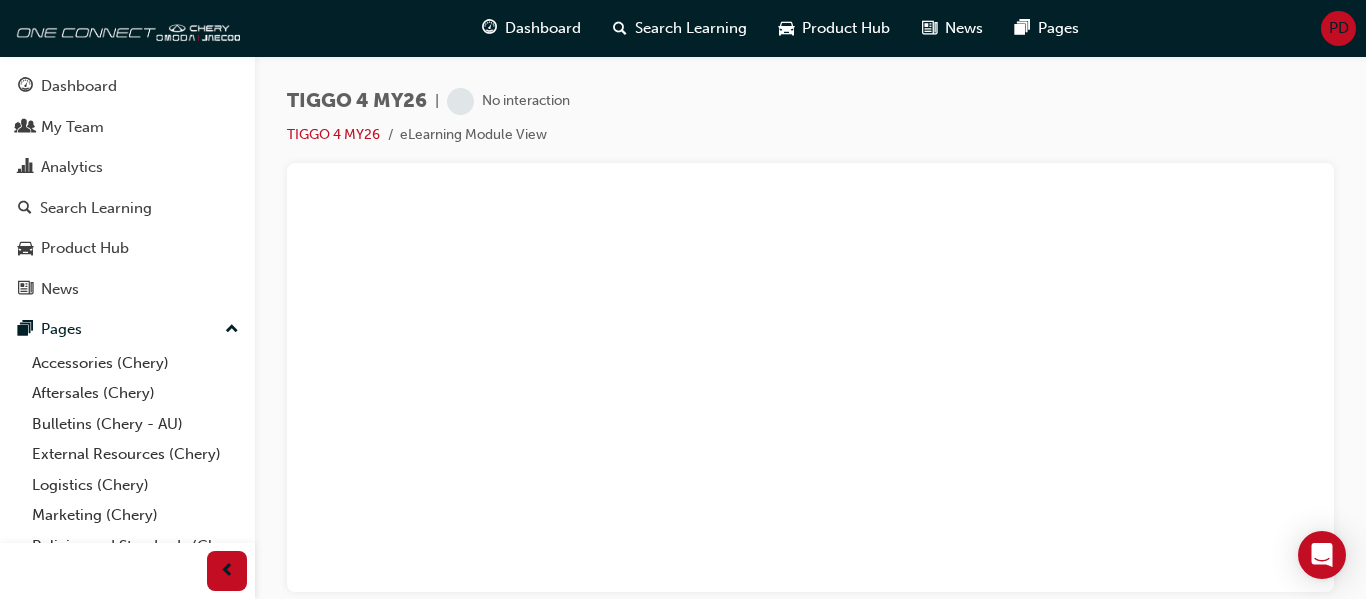 click at bounding box center [810, 377] 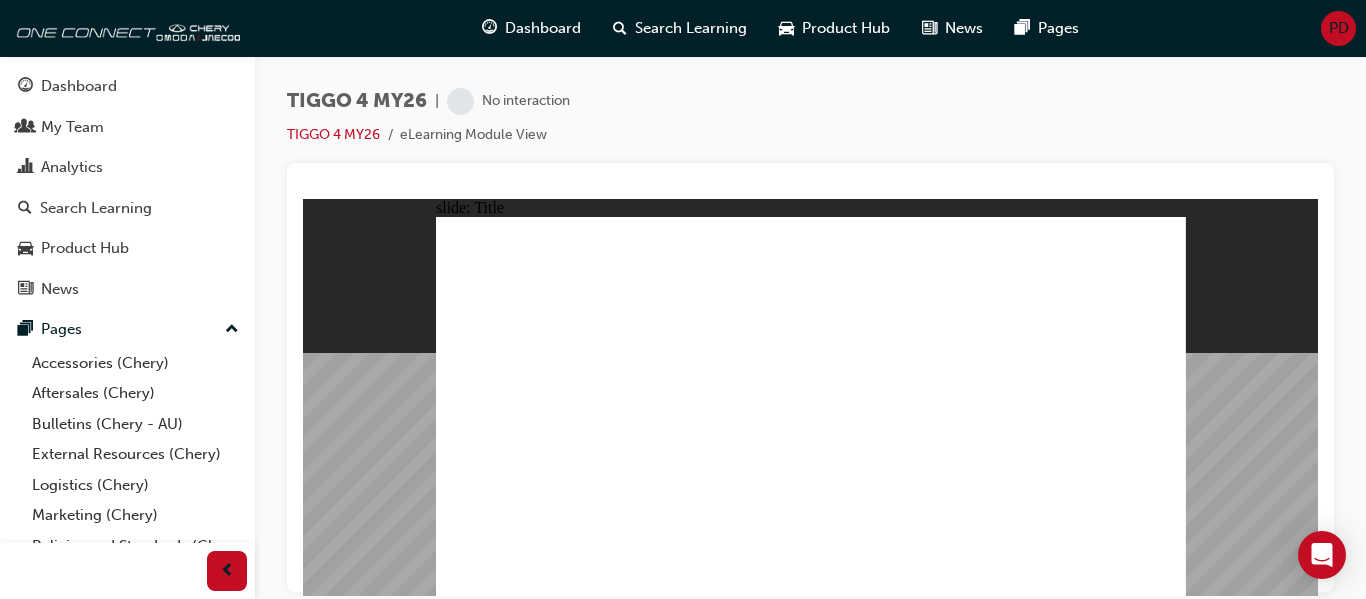 scroll, scrollTop: 0, scrollLeft: 0, axis: both 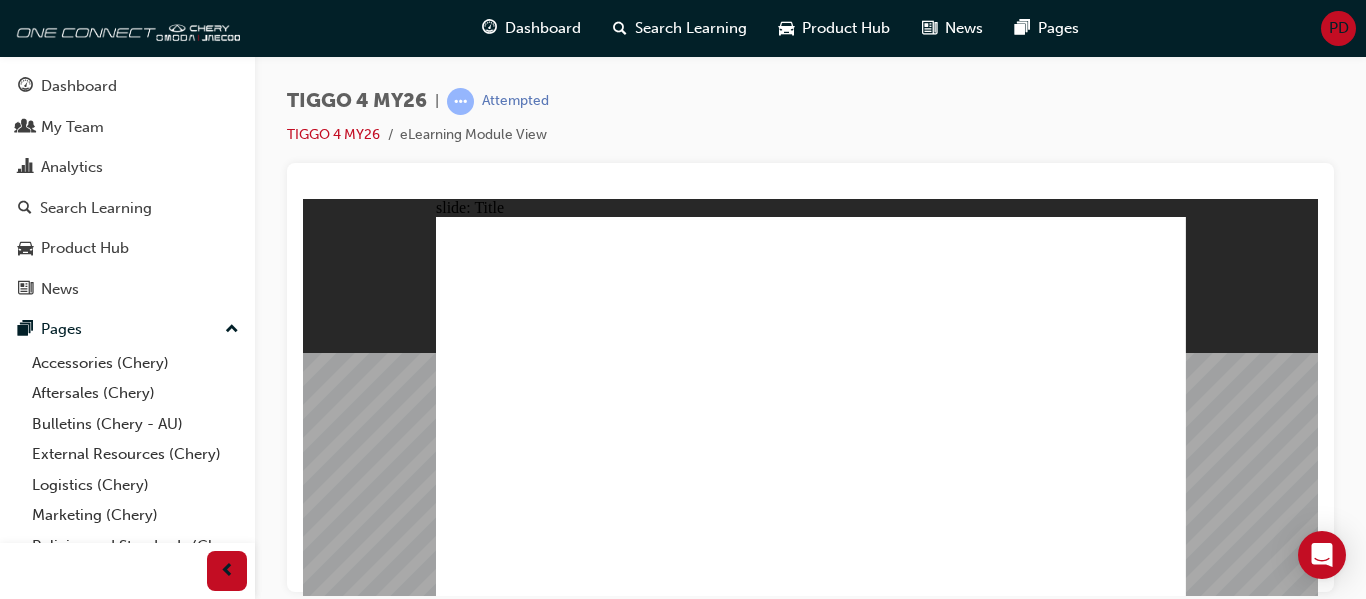 click 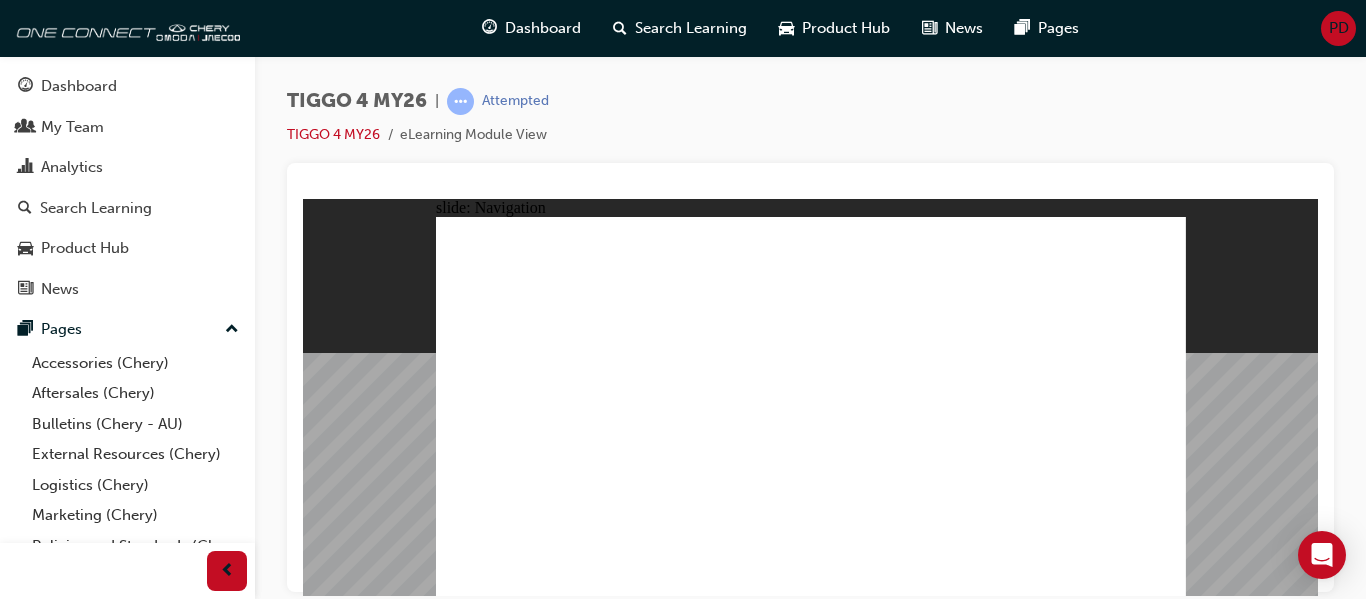 click 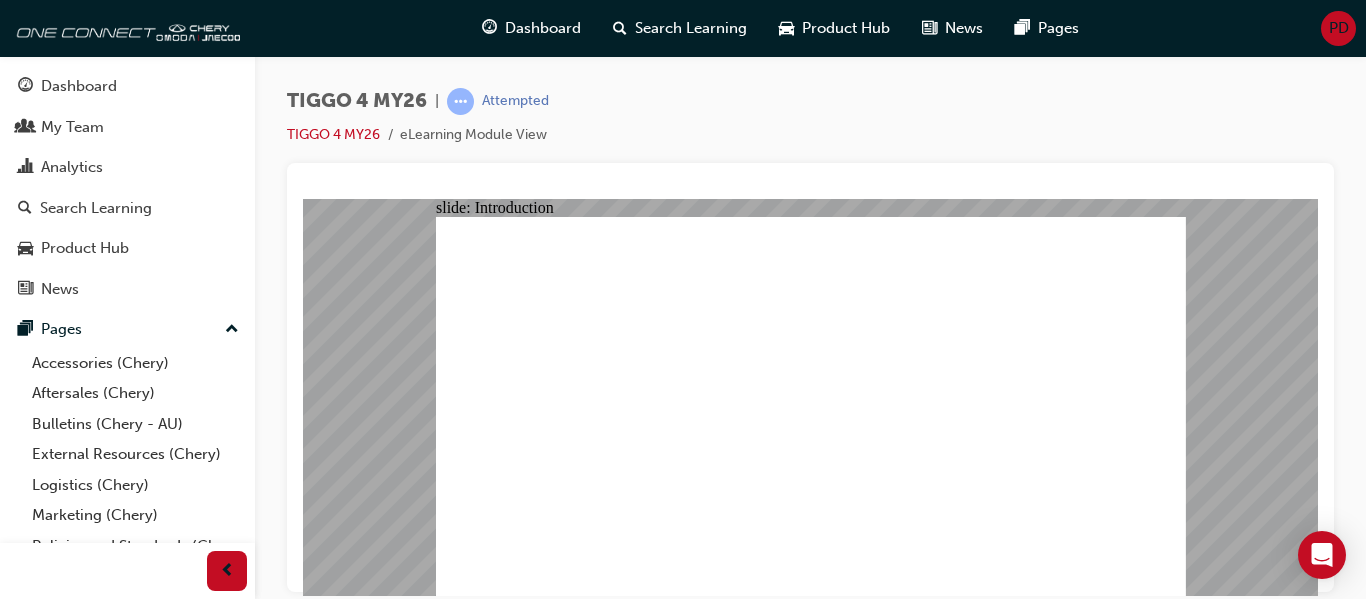 click 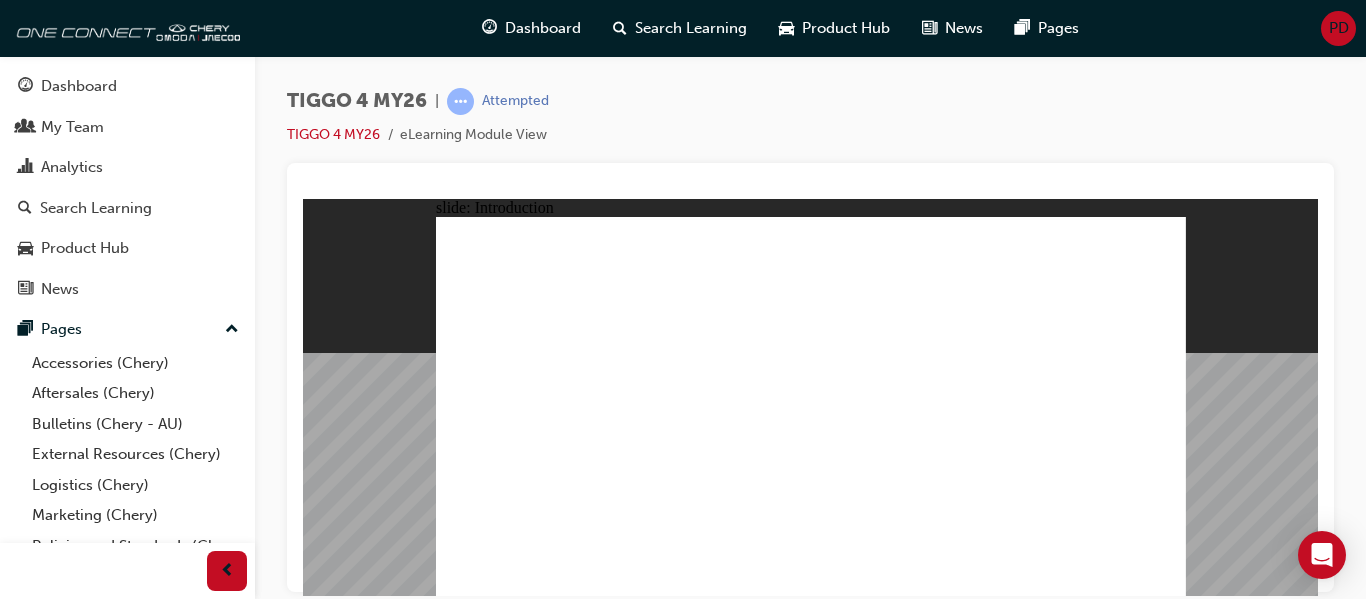 click 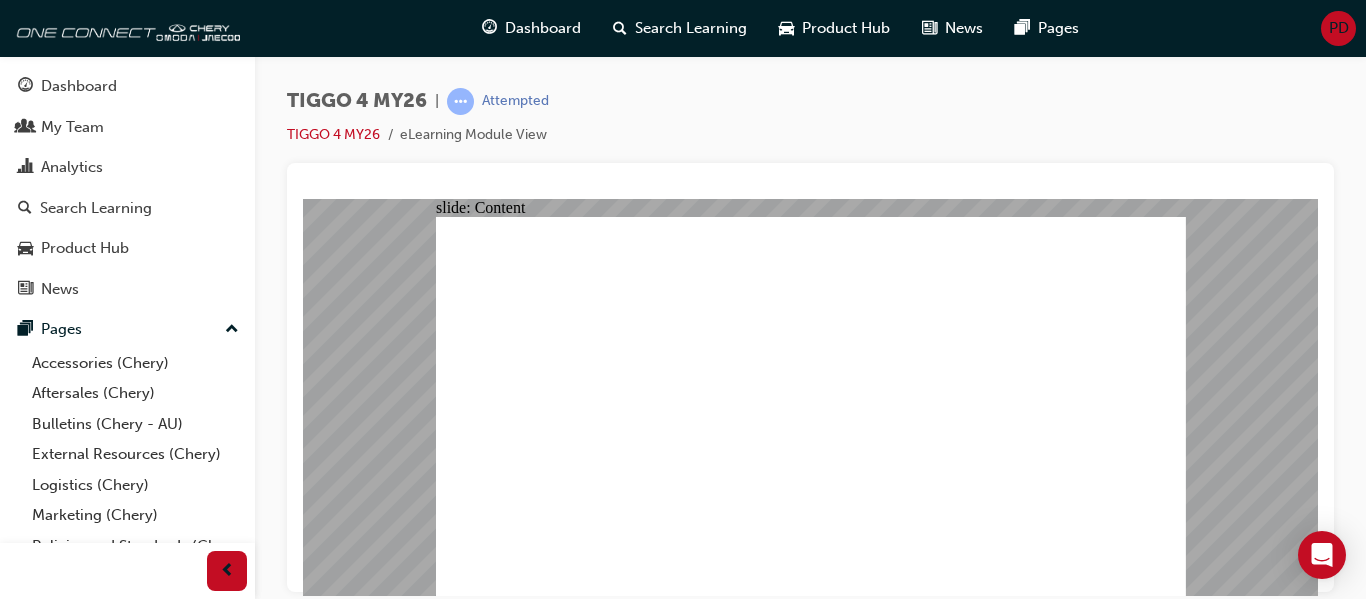 click 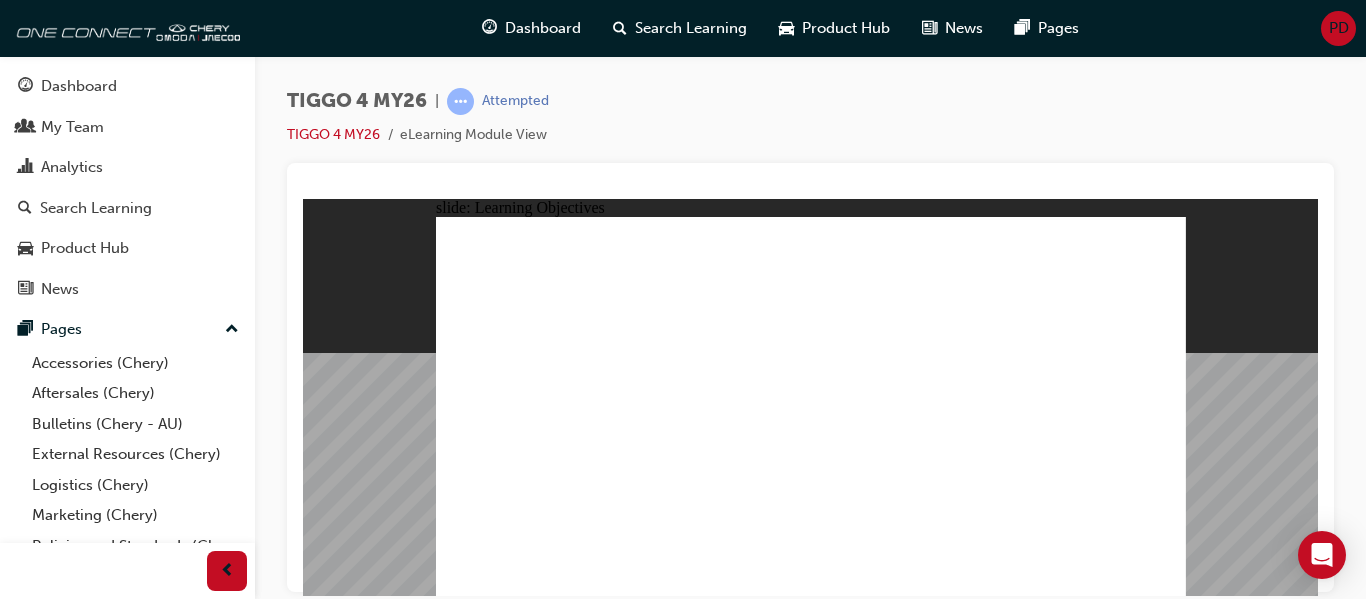 click 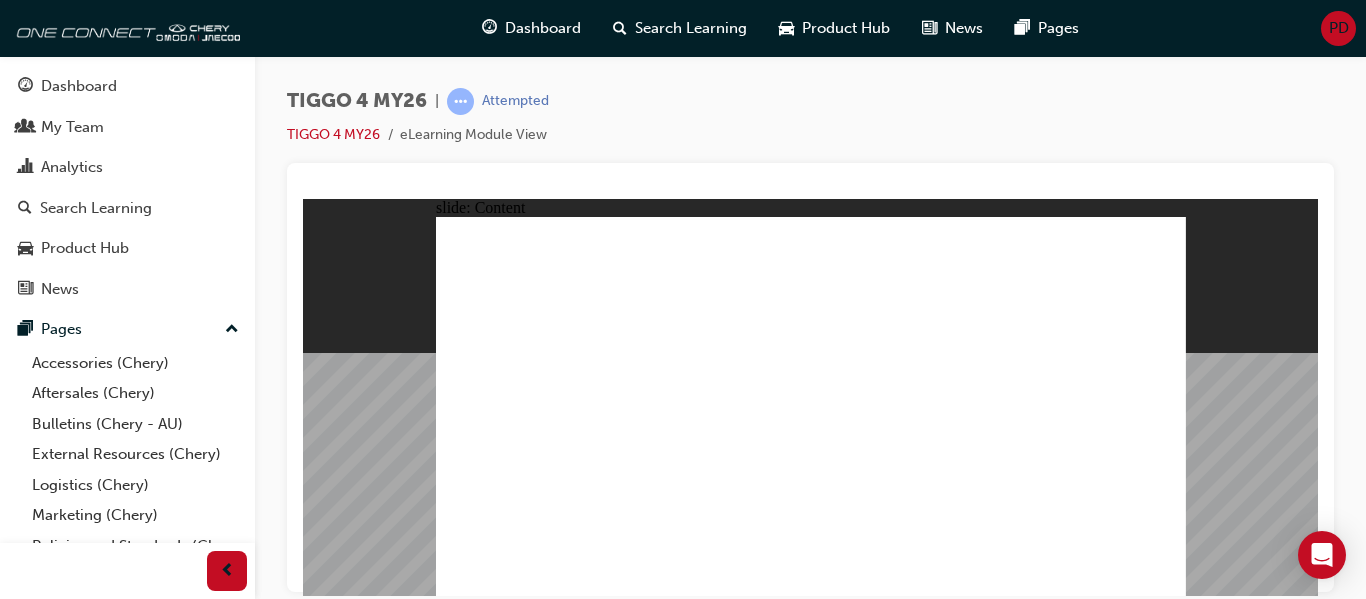 click 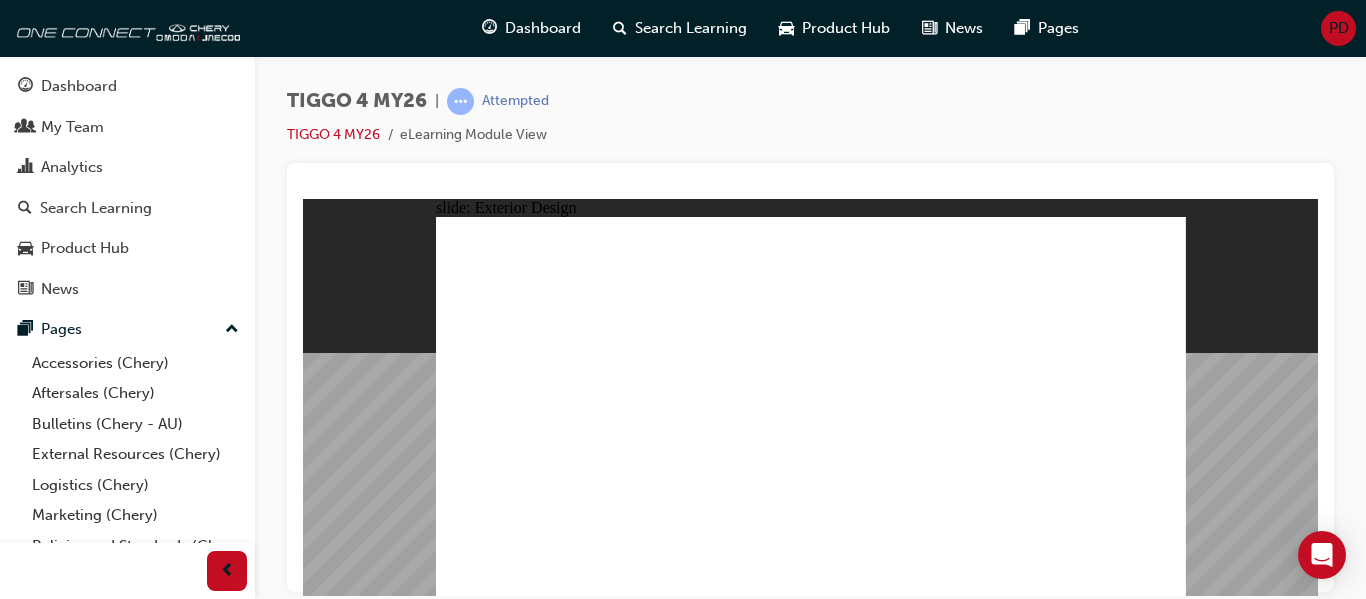 click 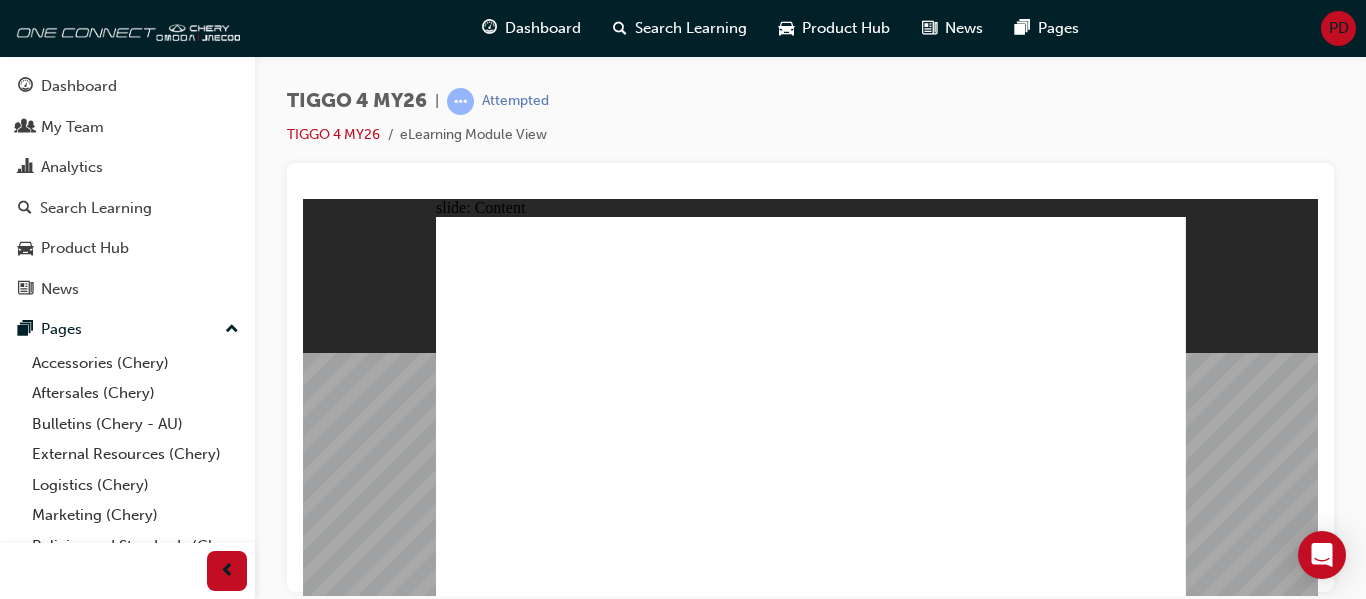 click 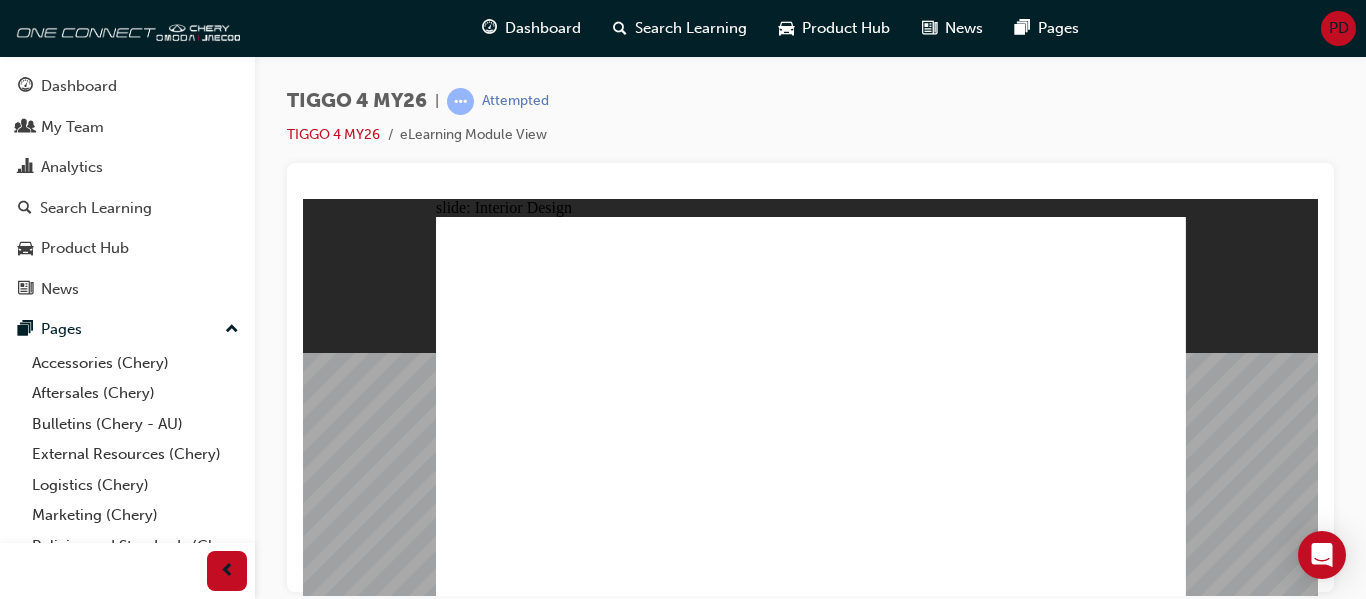 click 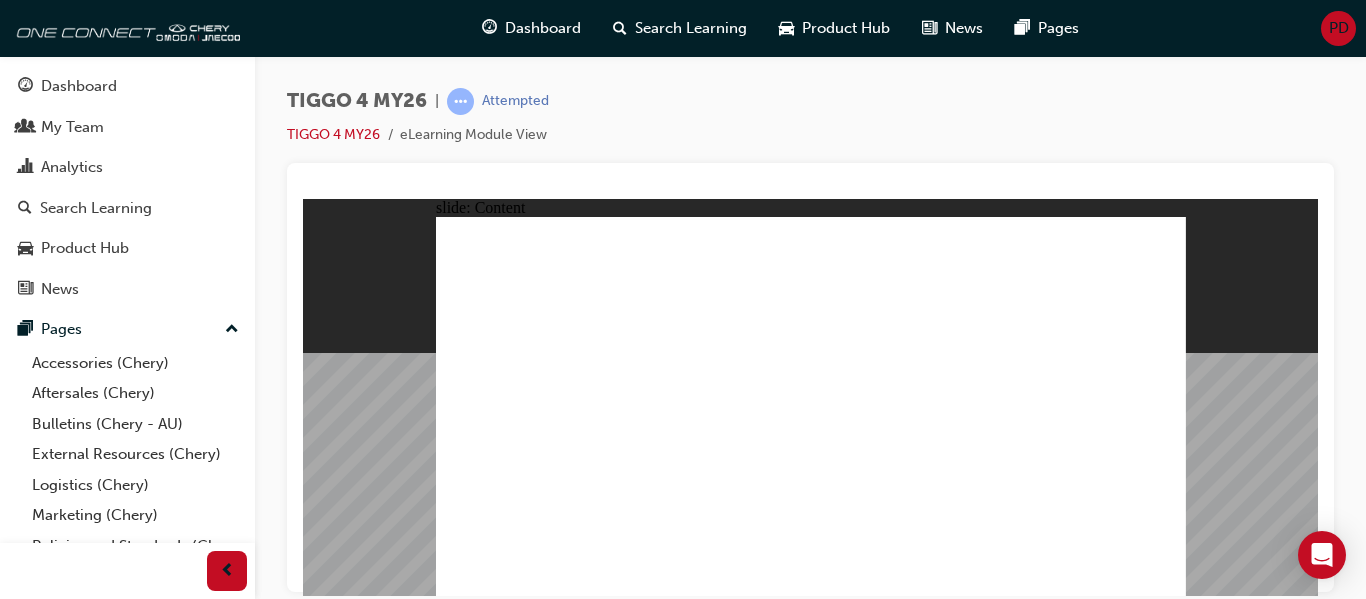 click 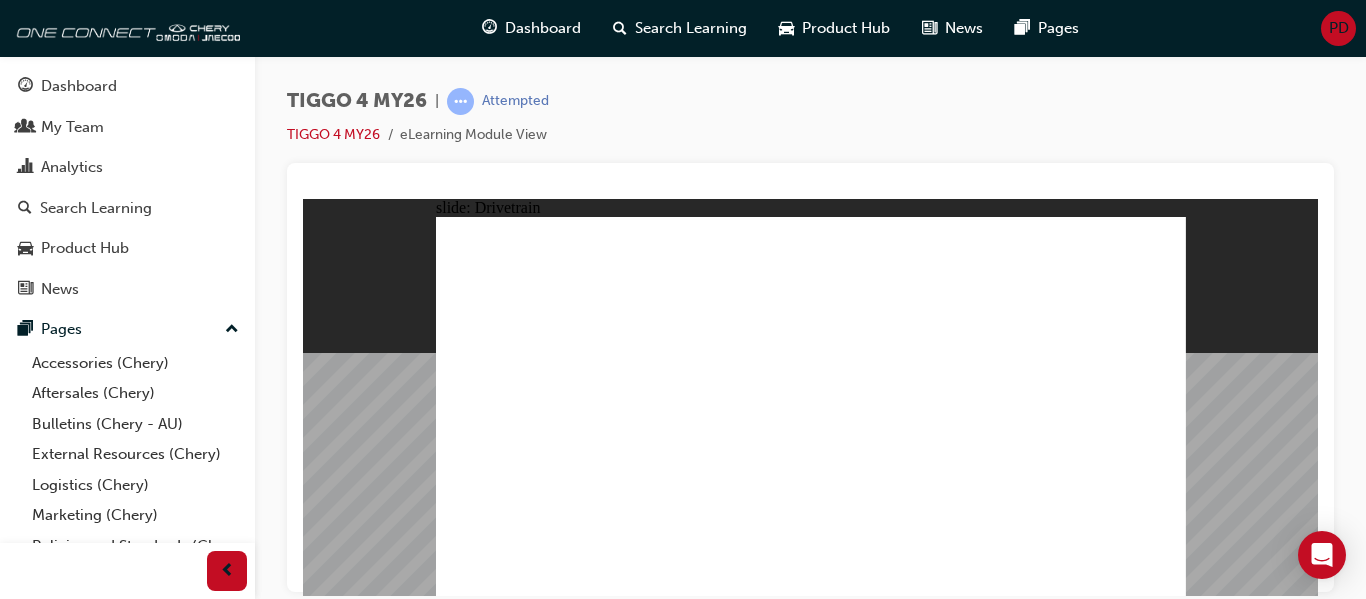 click 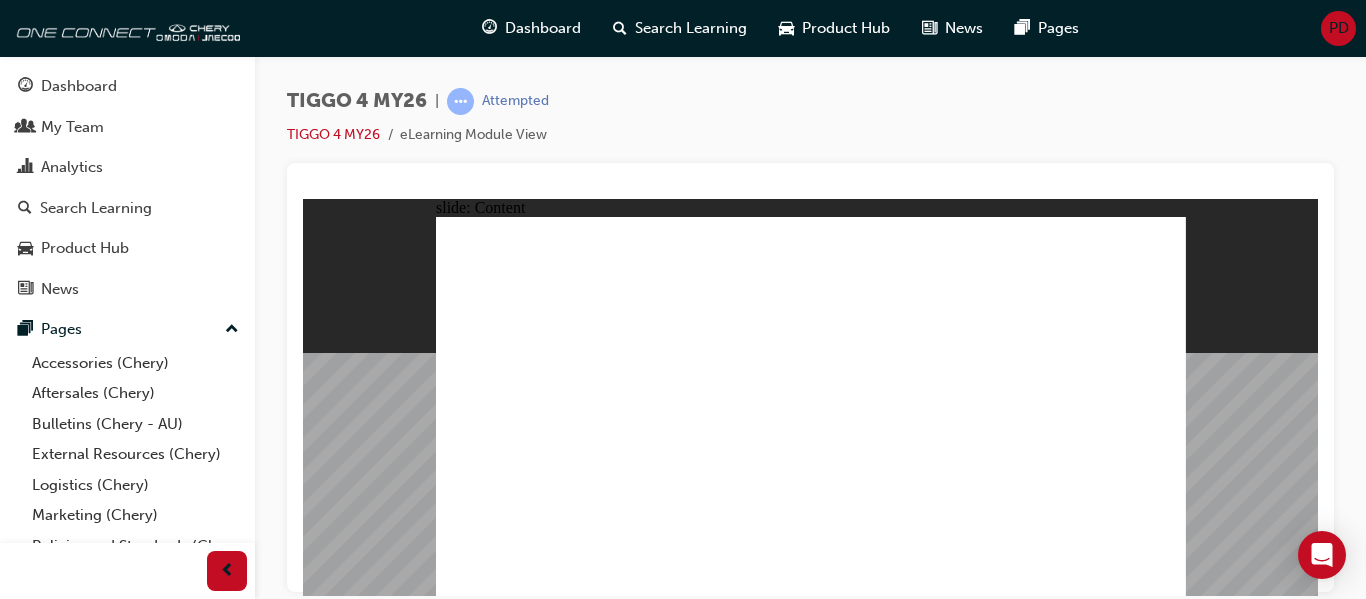 click 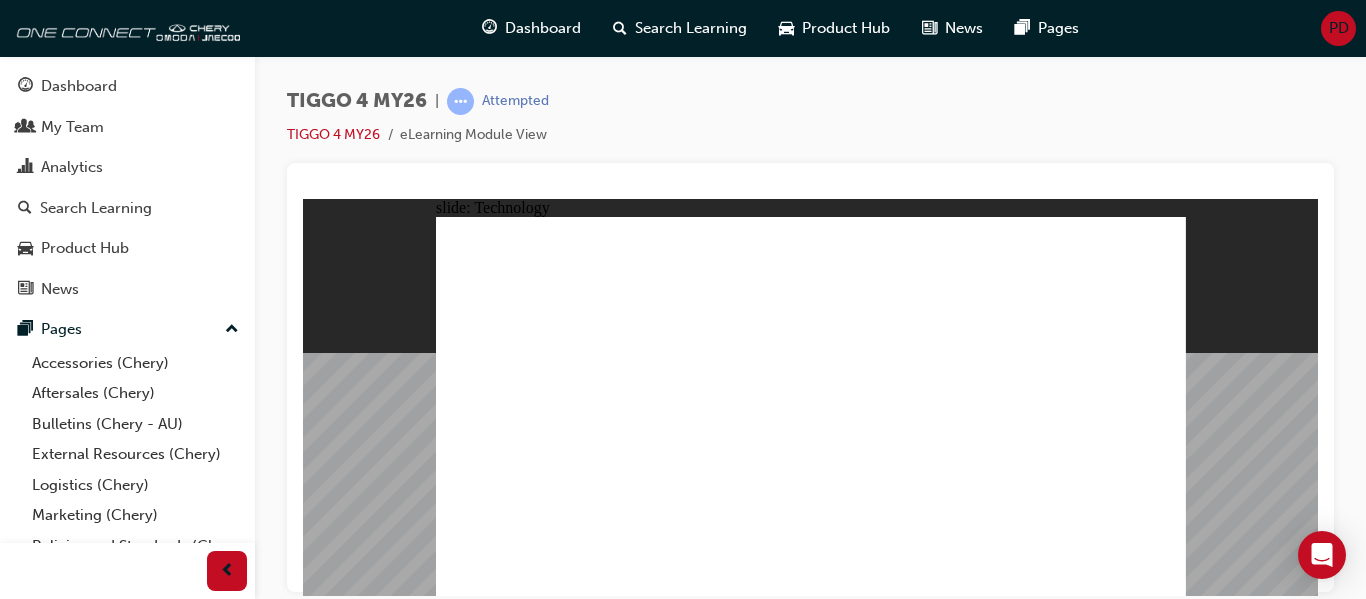 click 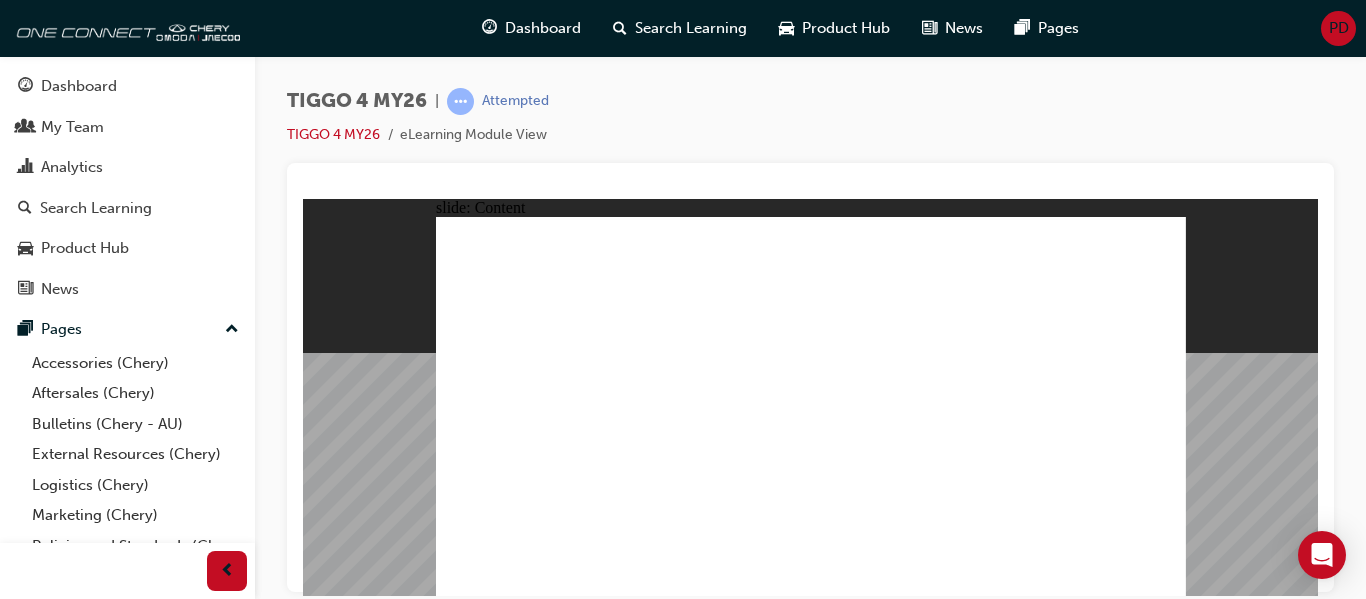 click at bounding box center (811, 3735) 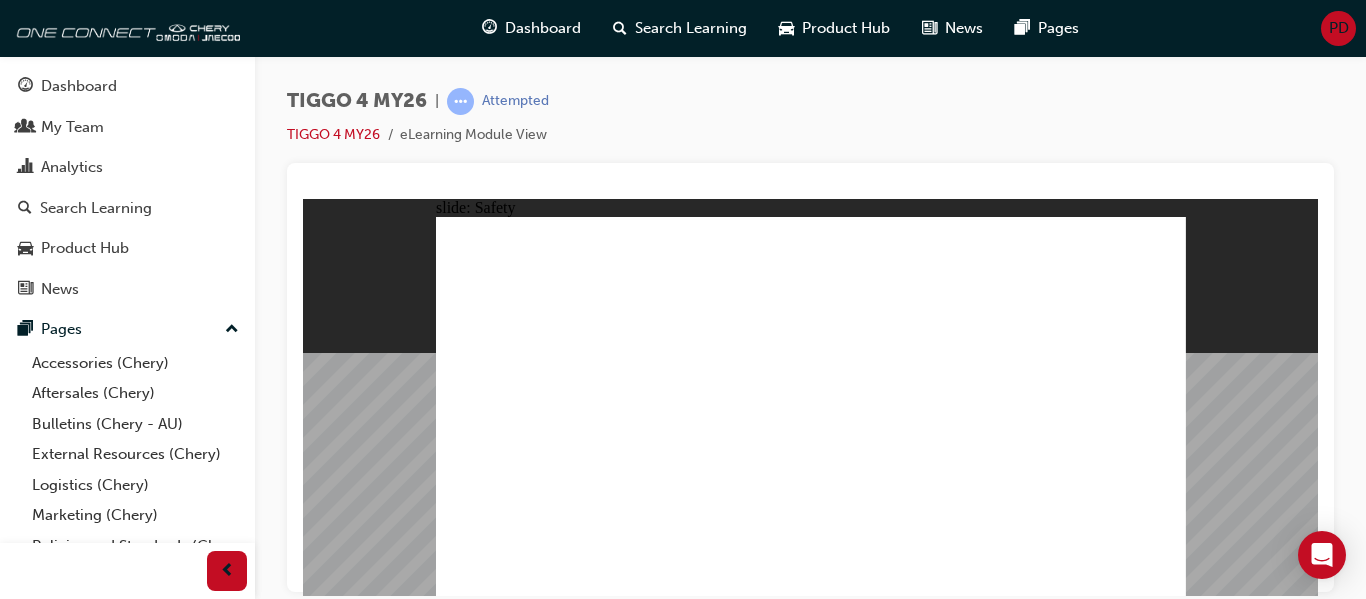 click 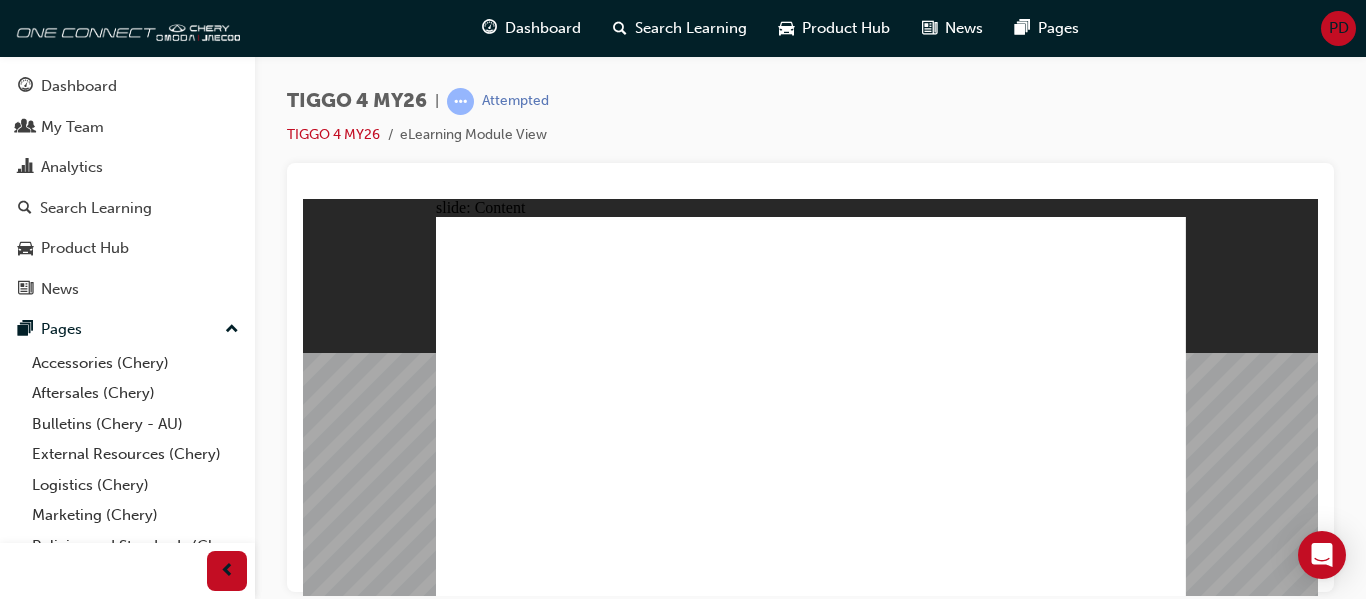 click 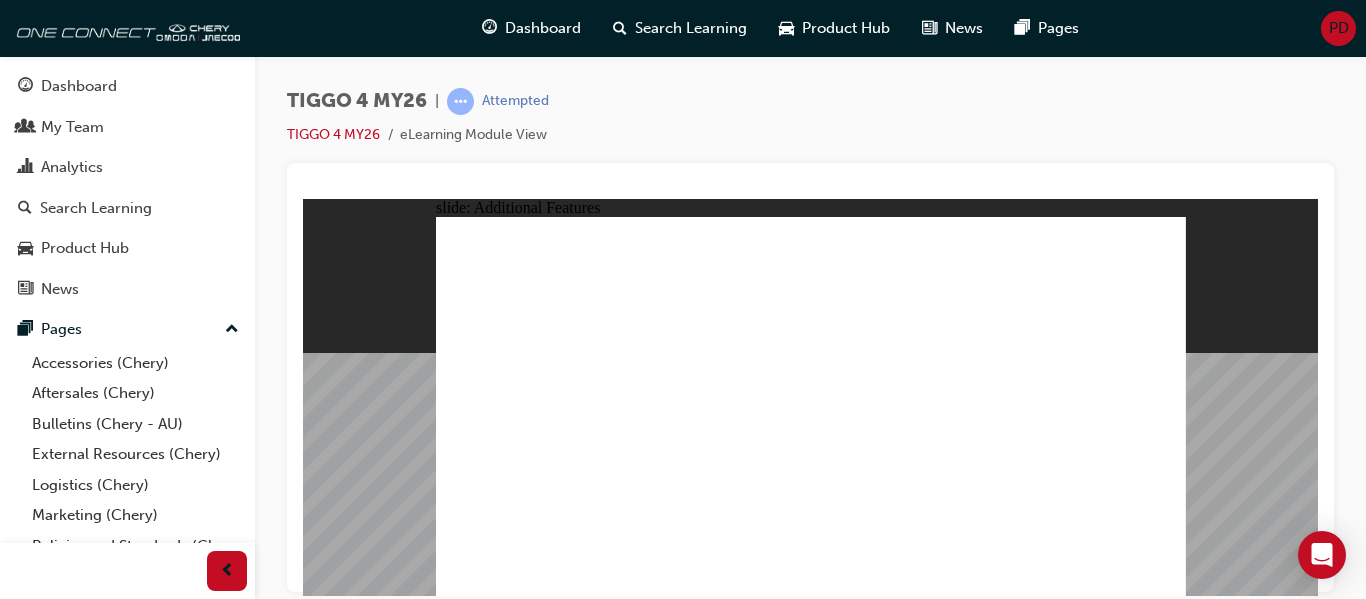 click 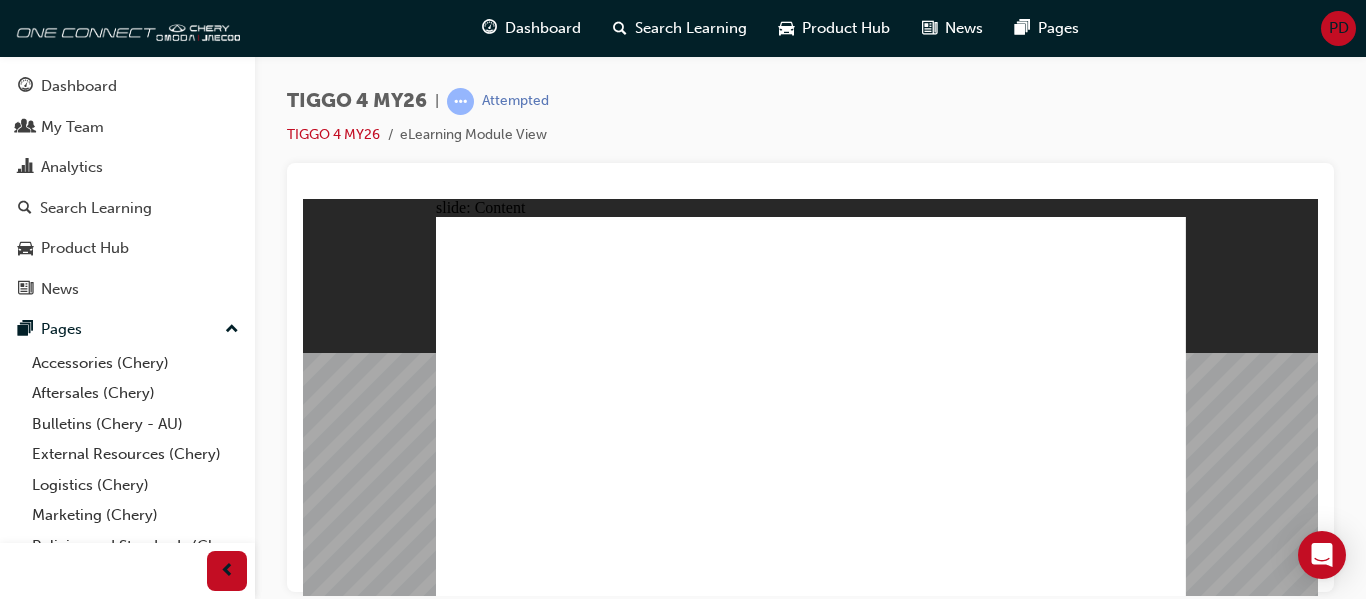 click 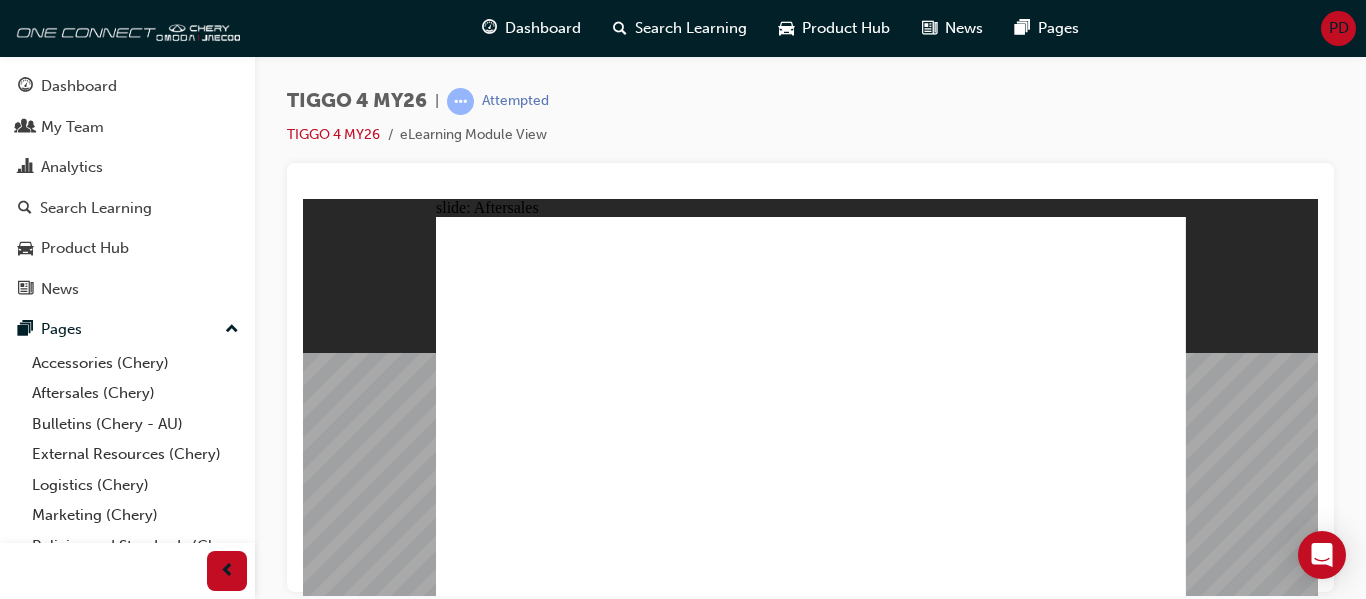 click 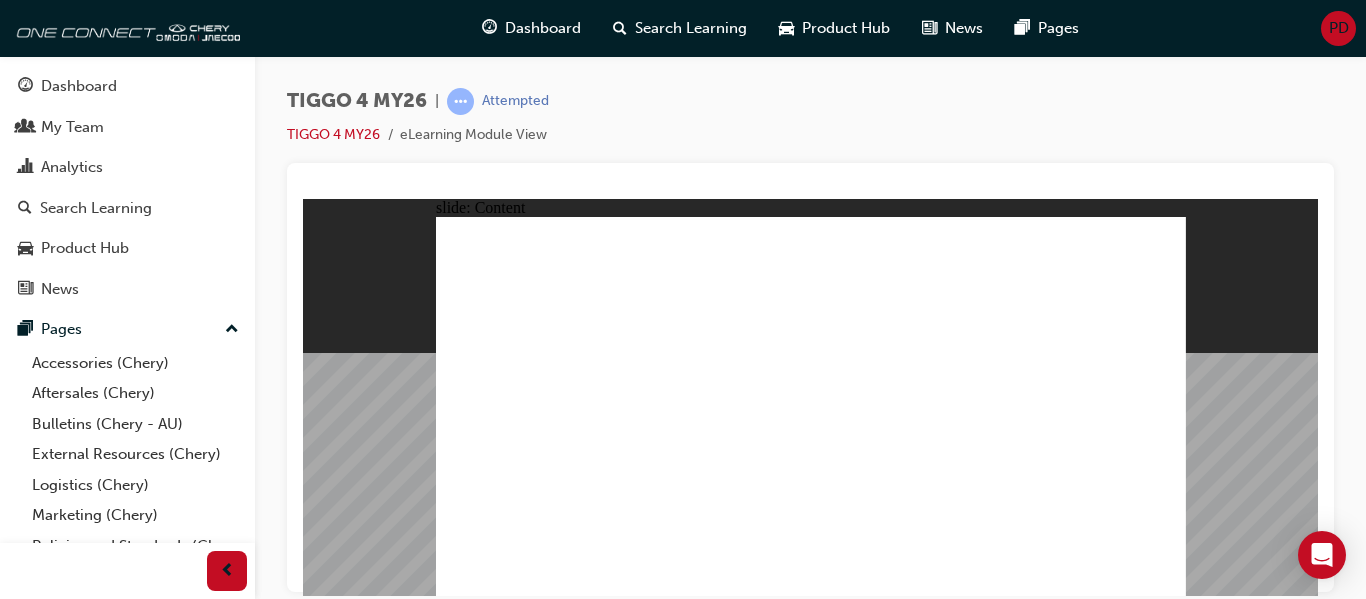 click 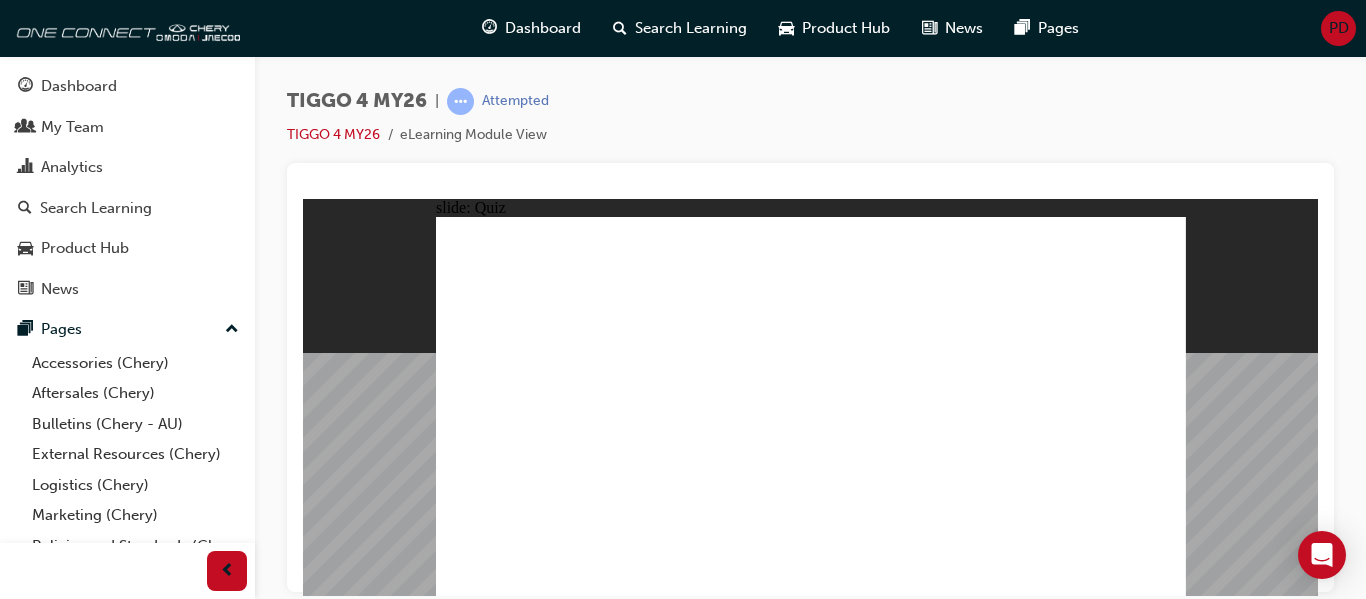 click 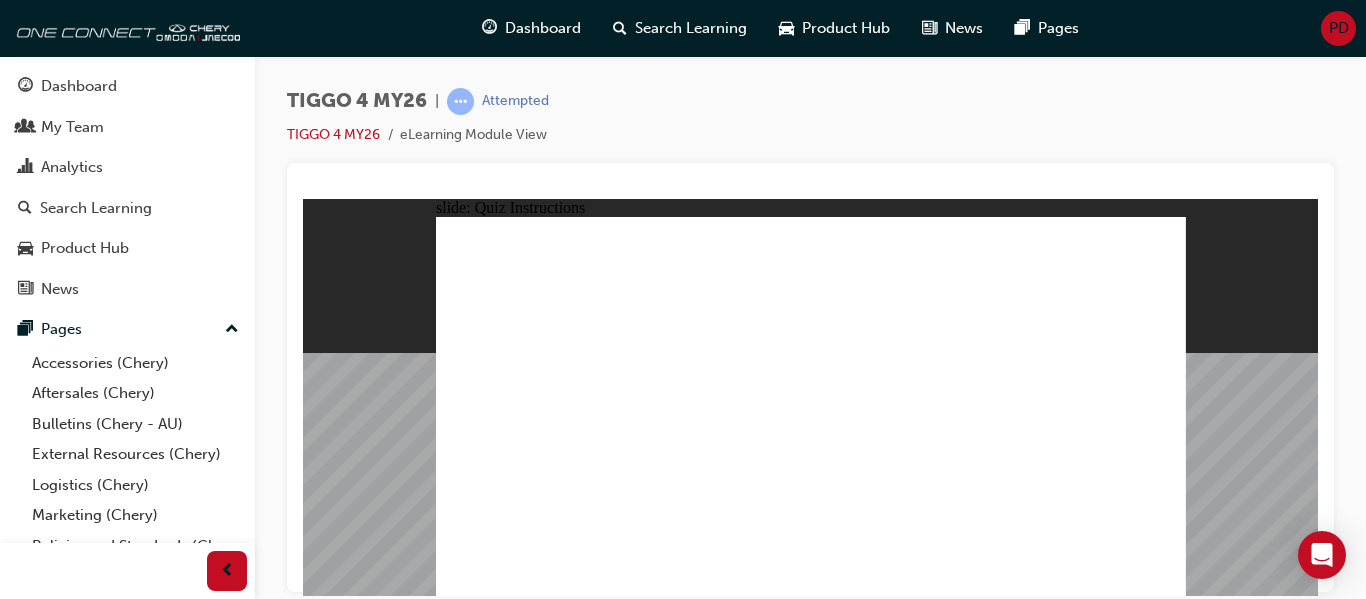 click 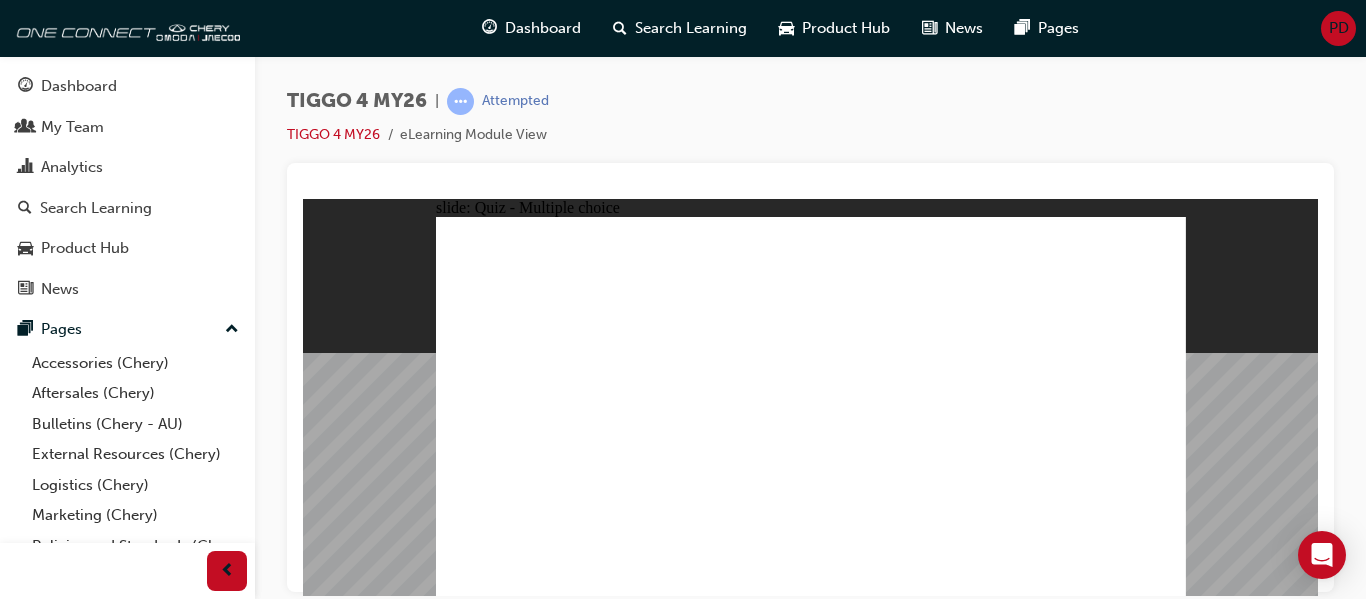 click 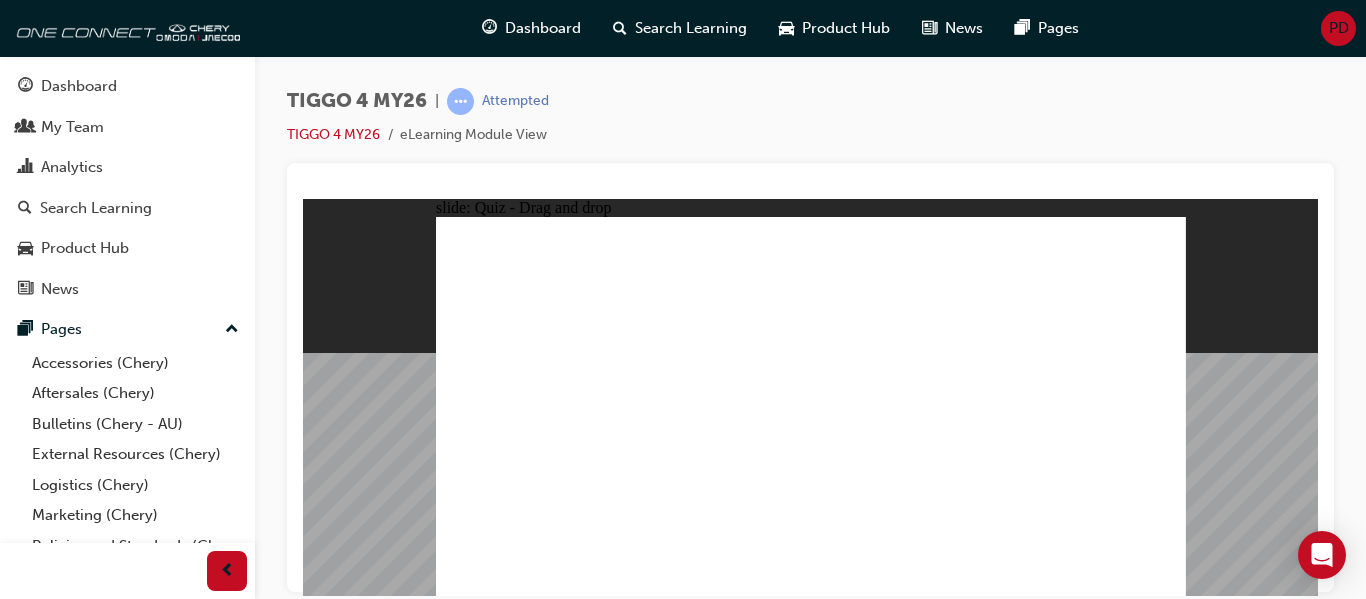 drag, startPoint x: 533, startPoint y: 345, endPoint x: 826, endPoint y: 499, distance: 331.00604 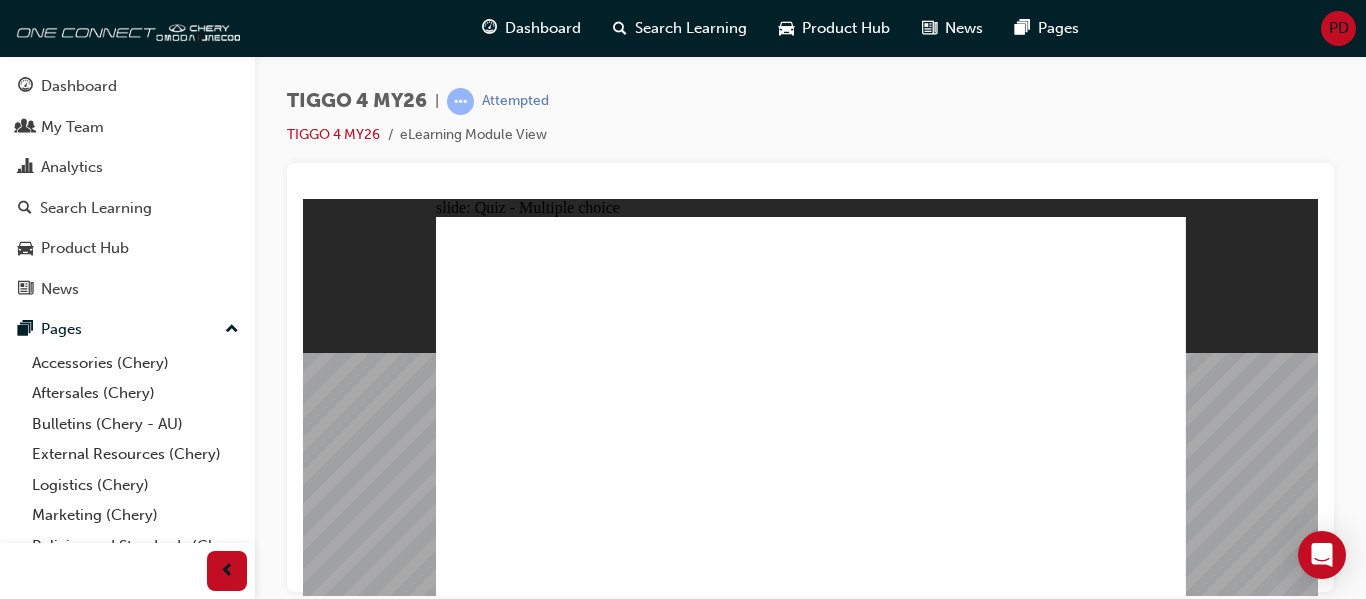 click 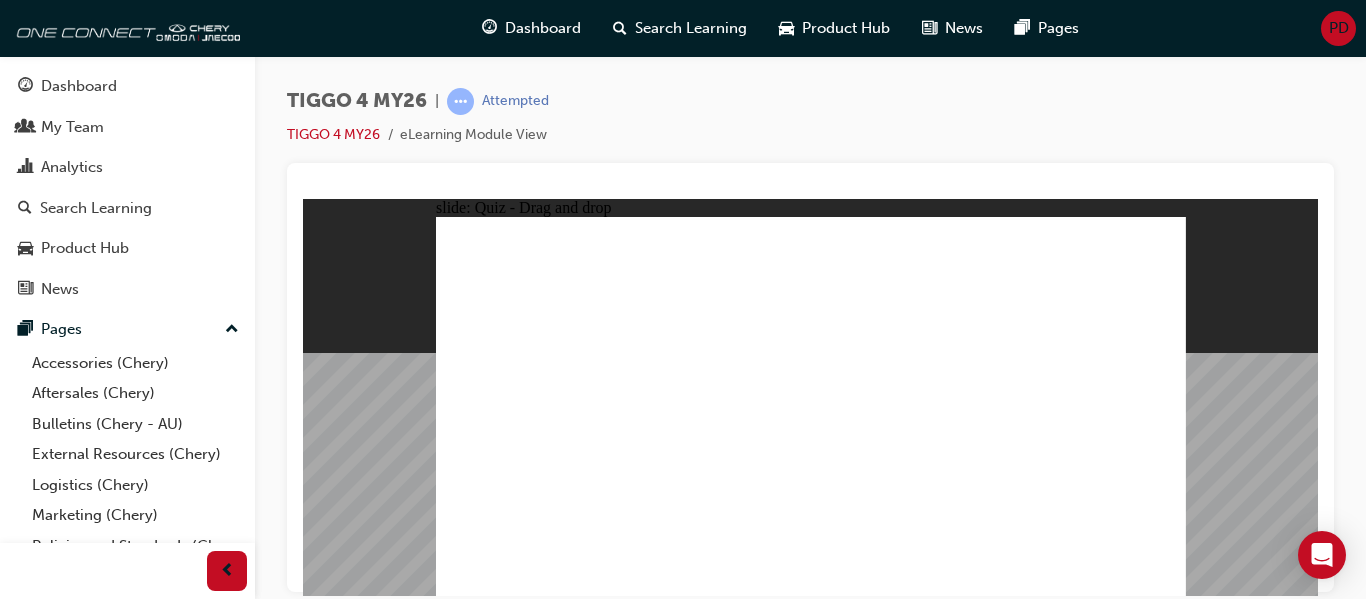 drag, startPoint x: 552, startPoint y: 412, endPoint x: 1078, endPoint y: 323, distance: 533.4763 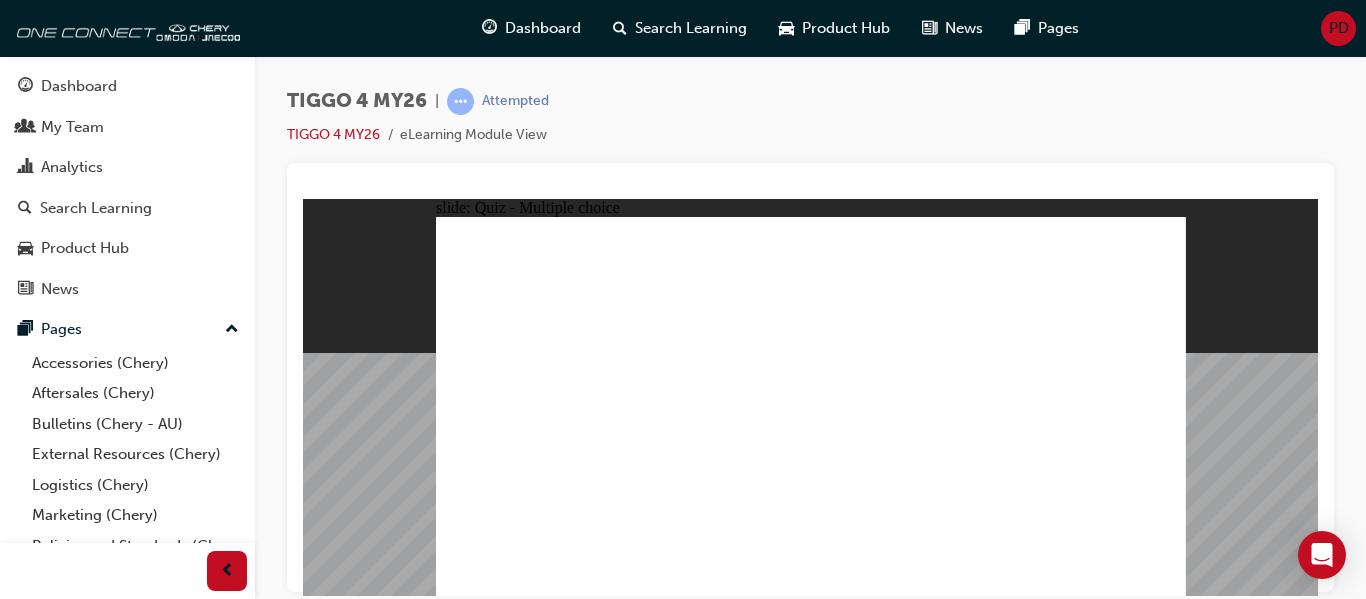 click 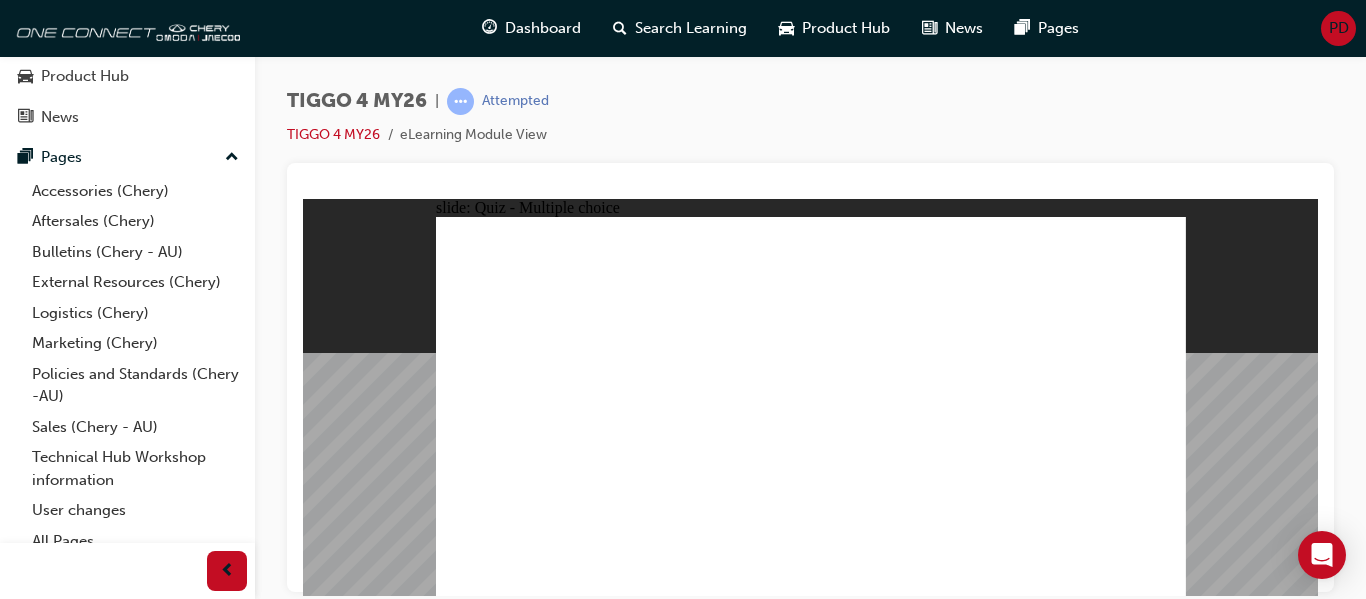 scroll, scrollTop: 187, scrollLeft: 0, axis: vertical 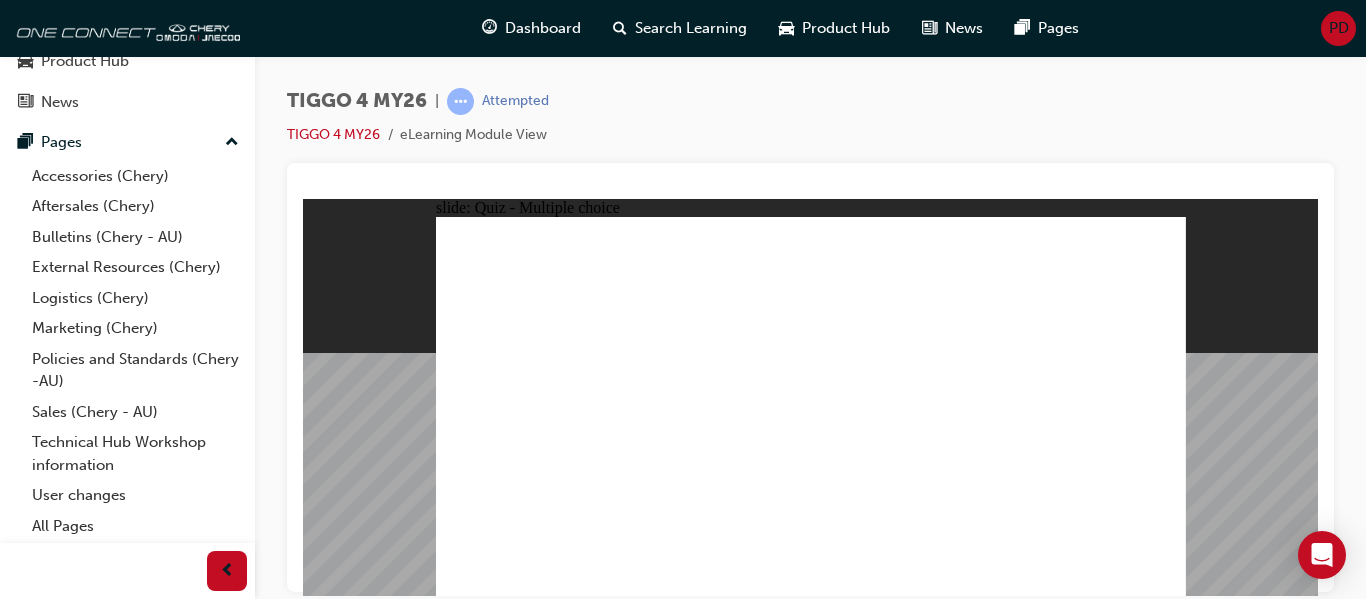 click 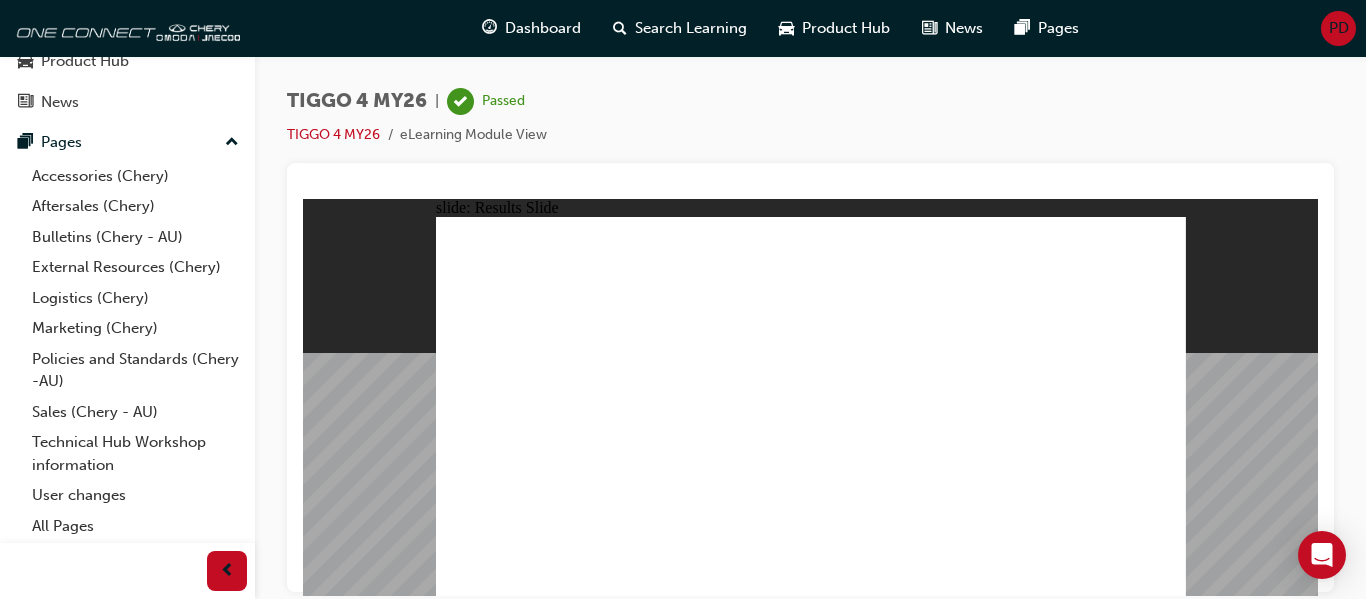 click 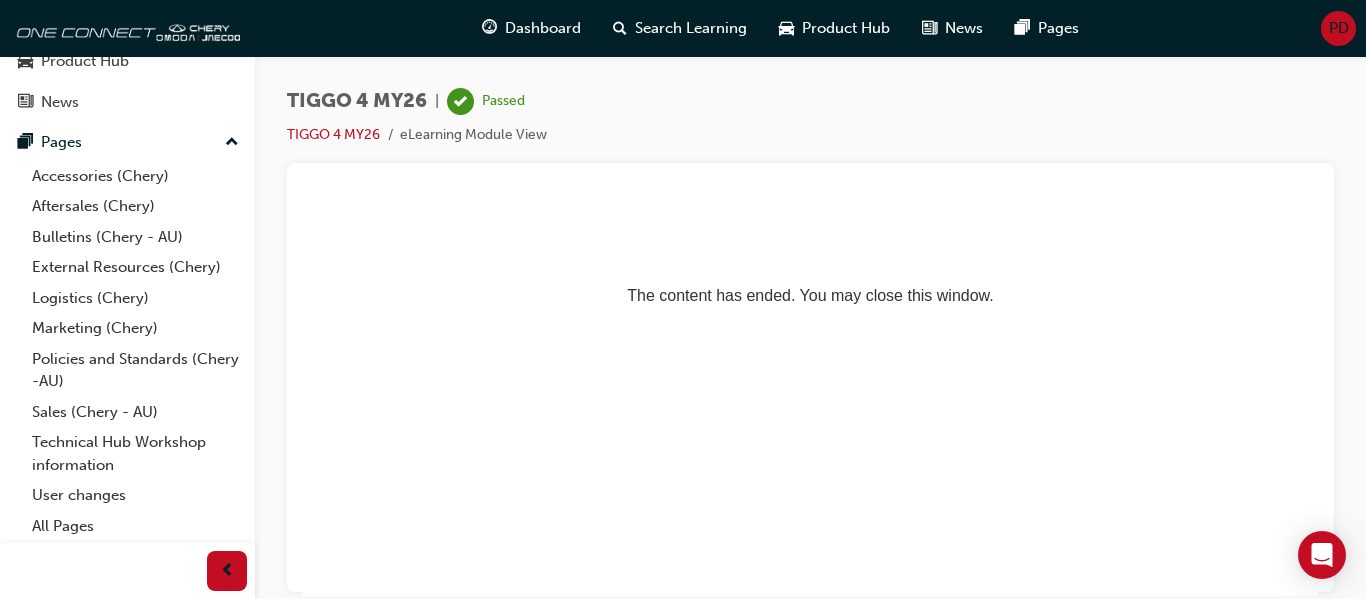 scroll, scrollTop: 0, scrollLeft: 0, axis: both 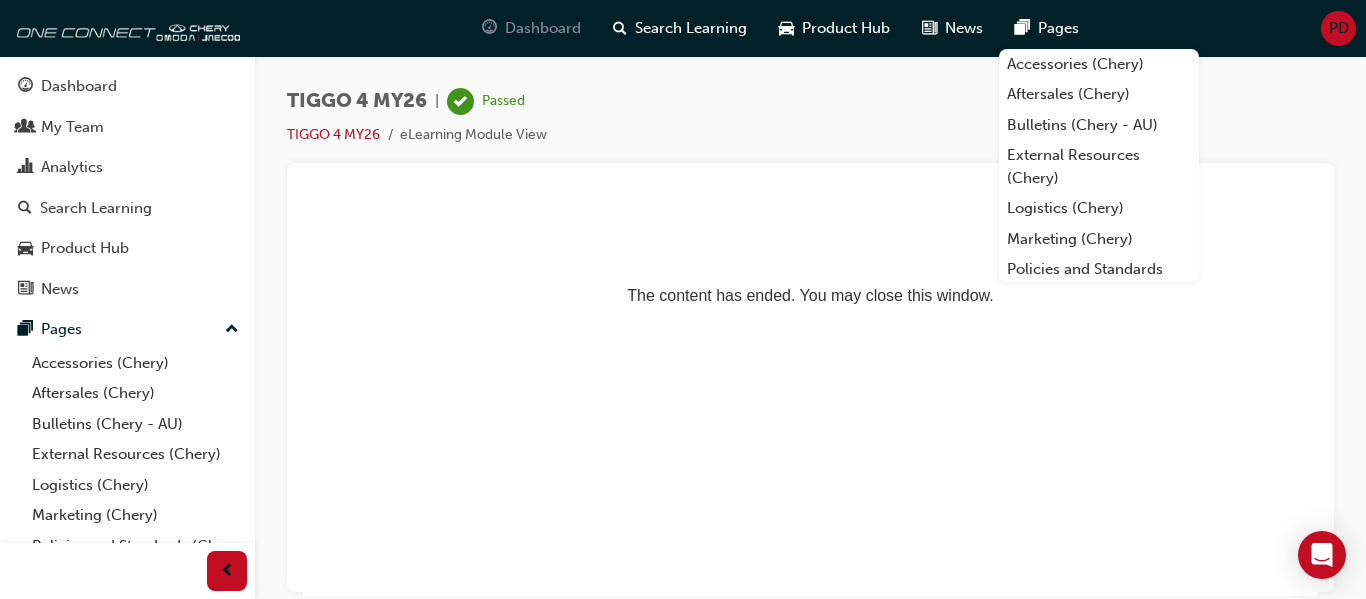 click on "Dashboard" at bounding box center (543, 28) 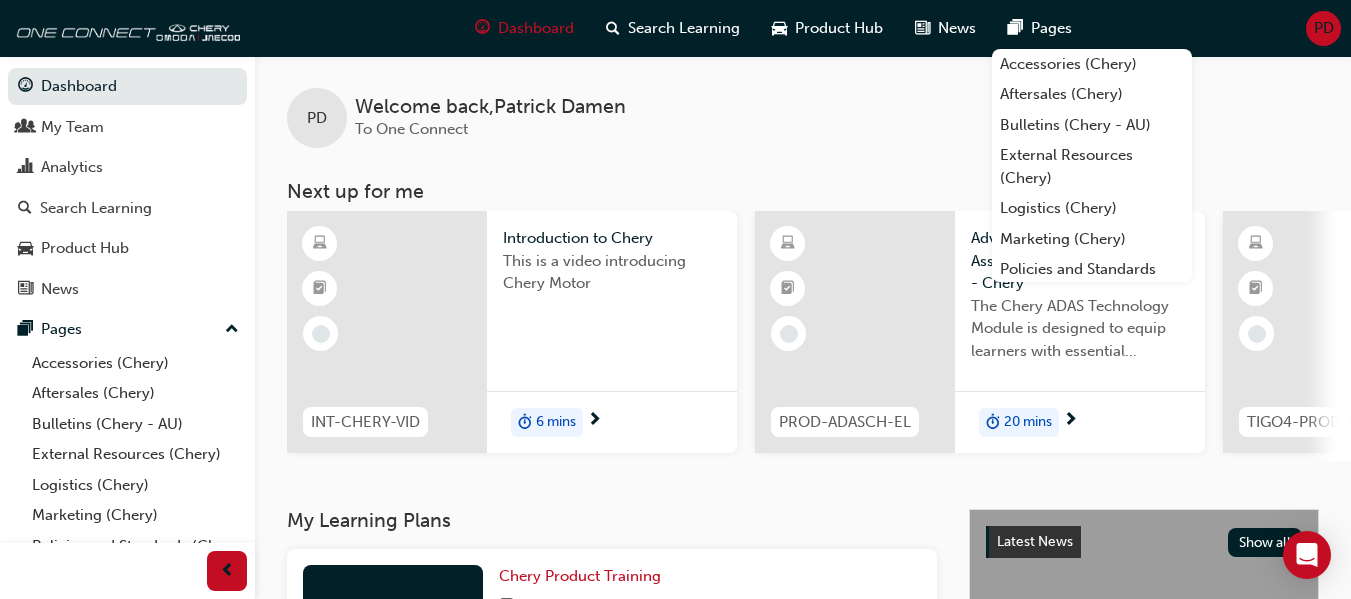 click on "6 mins" at bounding box center (556, 422) 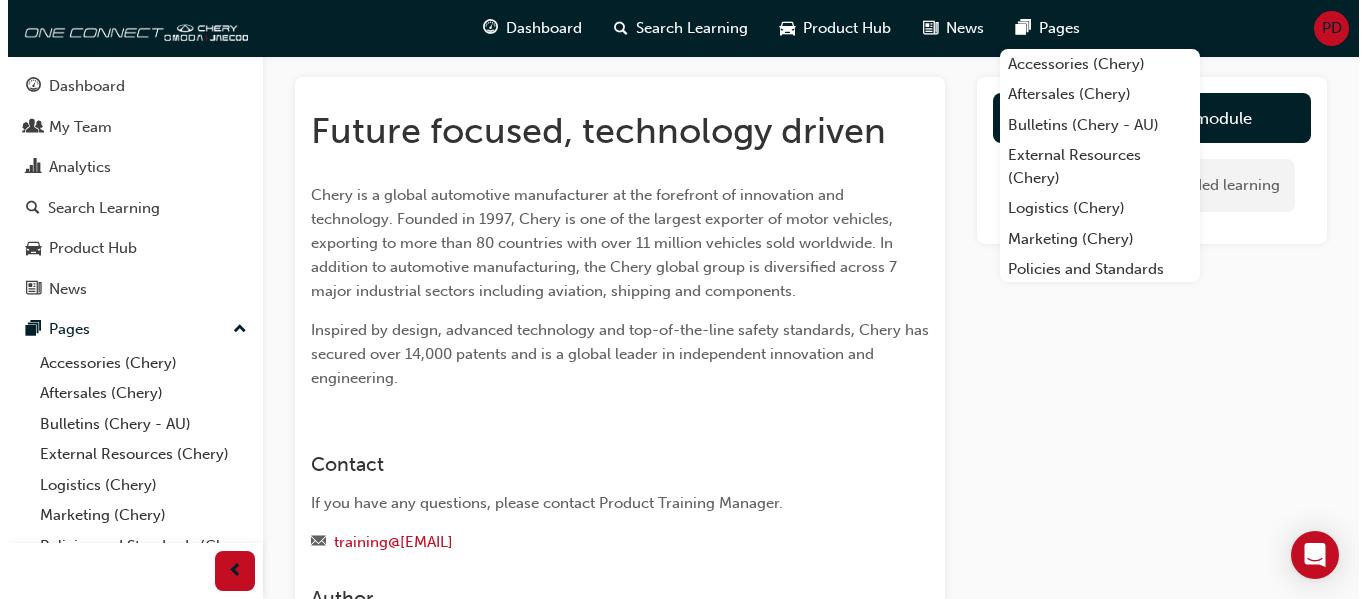 scroll, scrollTop: 0, scrollLeft: 0, axis: both 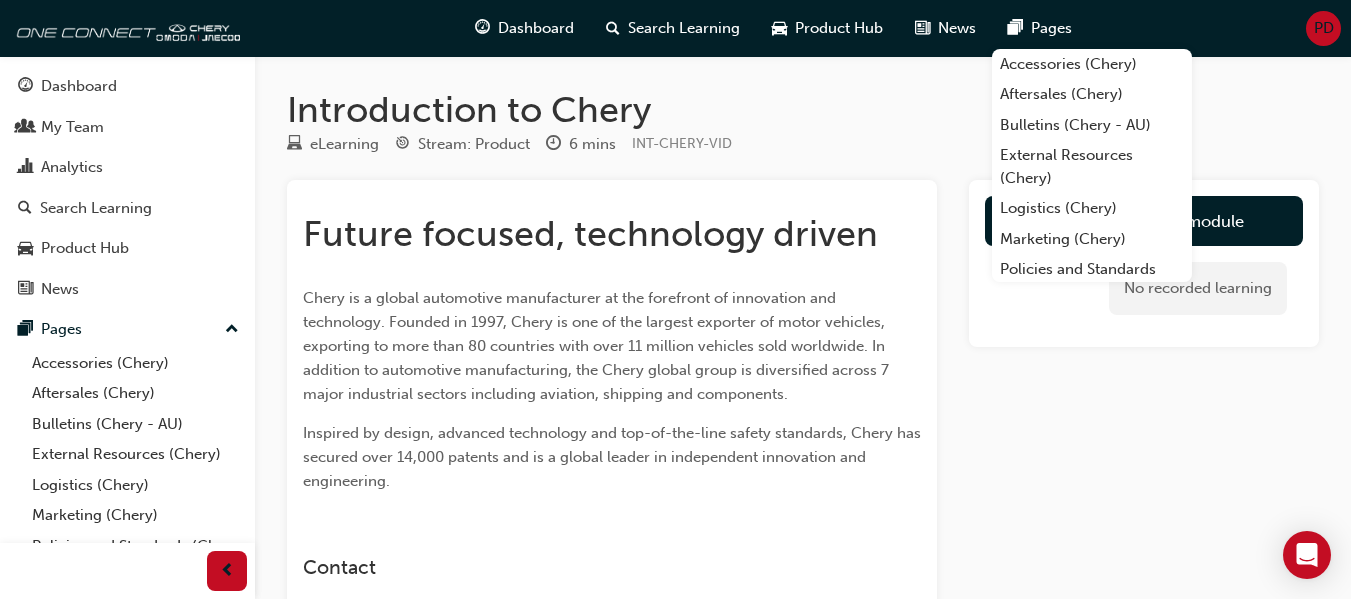 click on "Future focused, technology driven Chery is a global automotive manufacturer at the forefront of innovation and technology. Founded in 1997, Chery is one of the largest exporter of motor vehicles, exporting to more than 80 countries with over 11 million vehicles sold worldwide. In addition to automotive manufacturing, the Chery global group is diversified across 7 major industrial sectors including aviation, shipping and components. Inspired by design, advanced technology and top-of-the-line safety standards, Chery has secured over 14,000 patents and is a global leader in independent innovation and engineering." at bounding box center (612, 352) 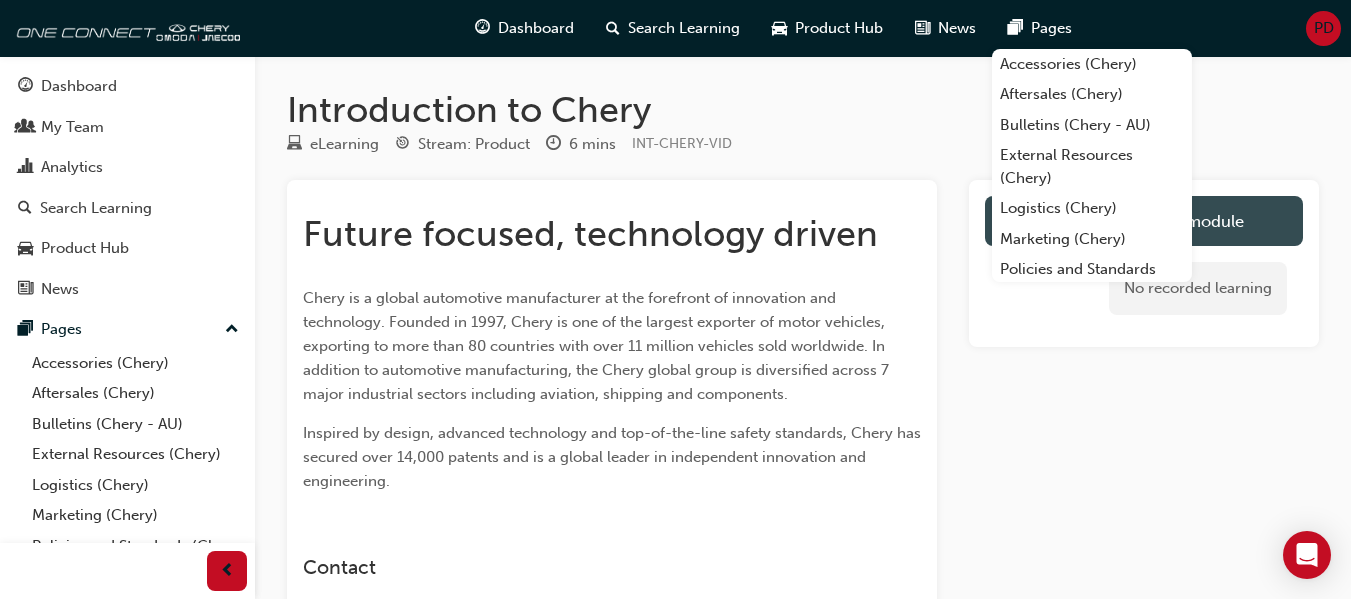 click on "Launch eLearning module" at bounding box center [1144, 221] 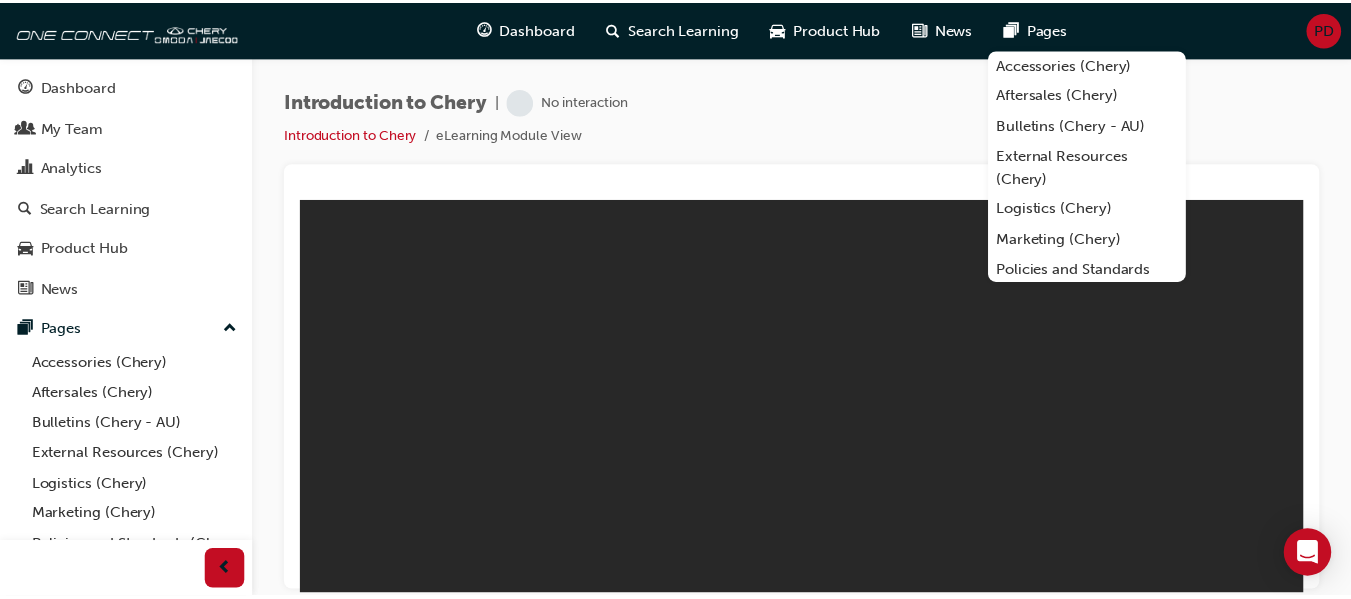 scroll, scrollTop: 0, scrollLeft: 0, axis: both 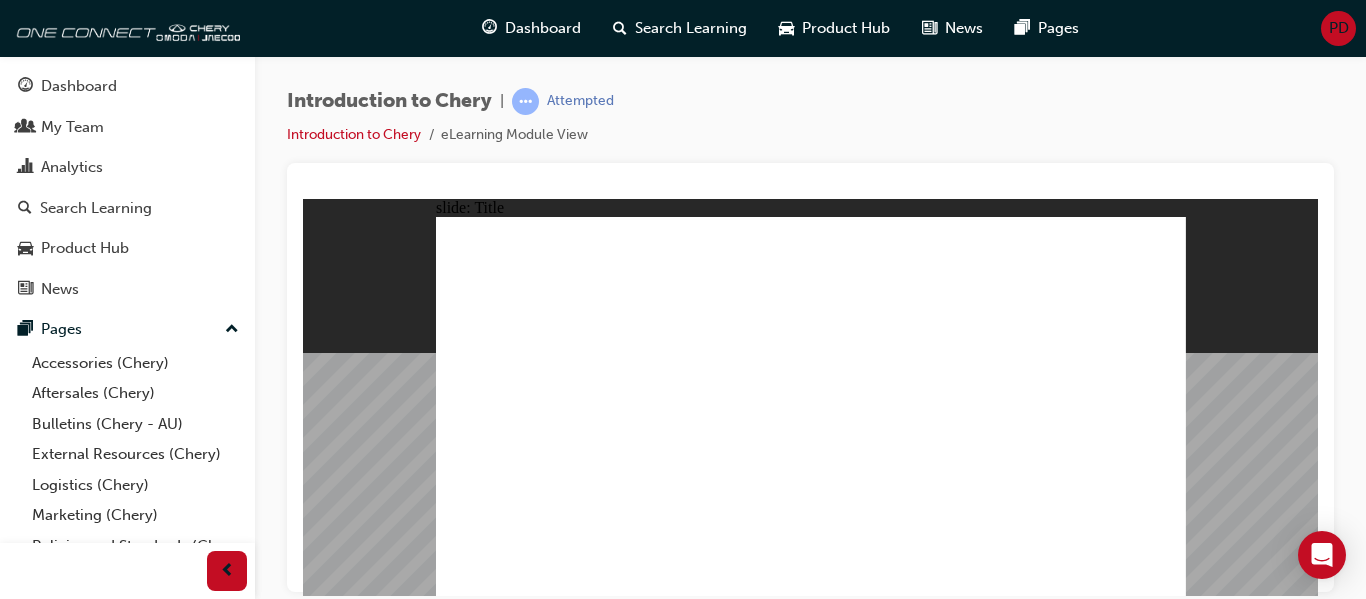 click 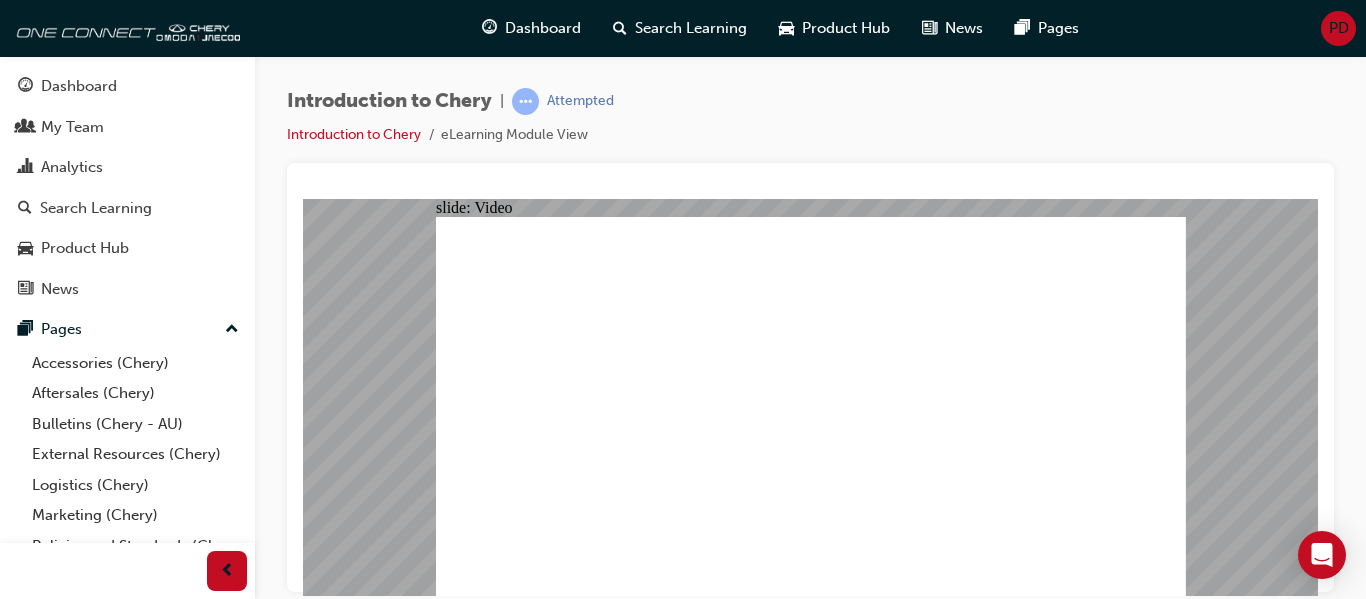 type on "0" 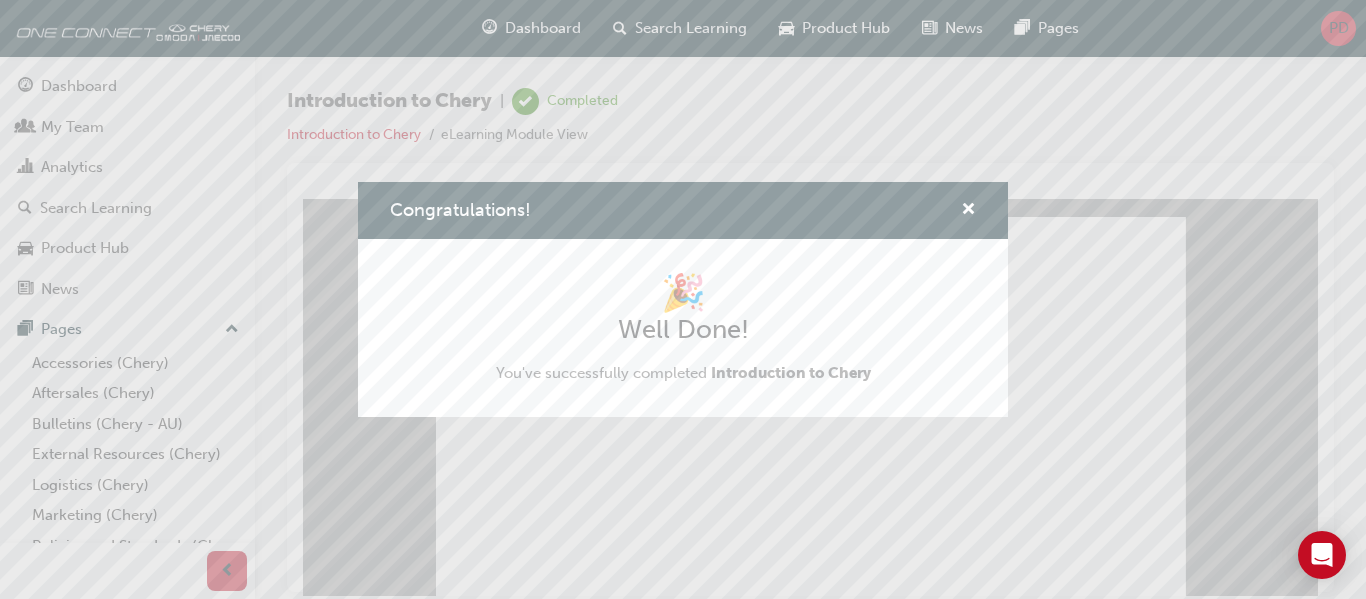 click at bounding box center [960, 210] 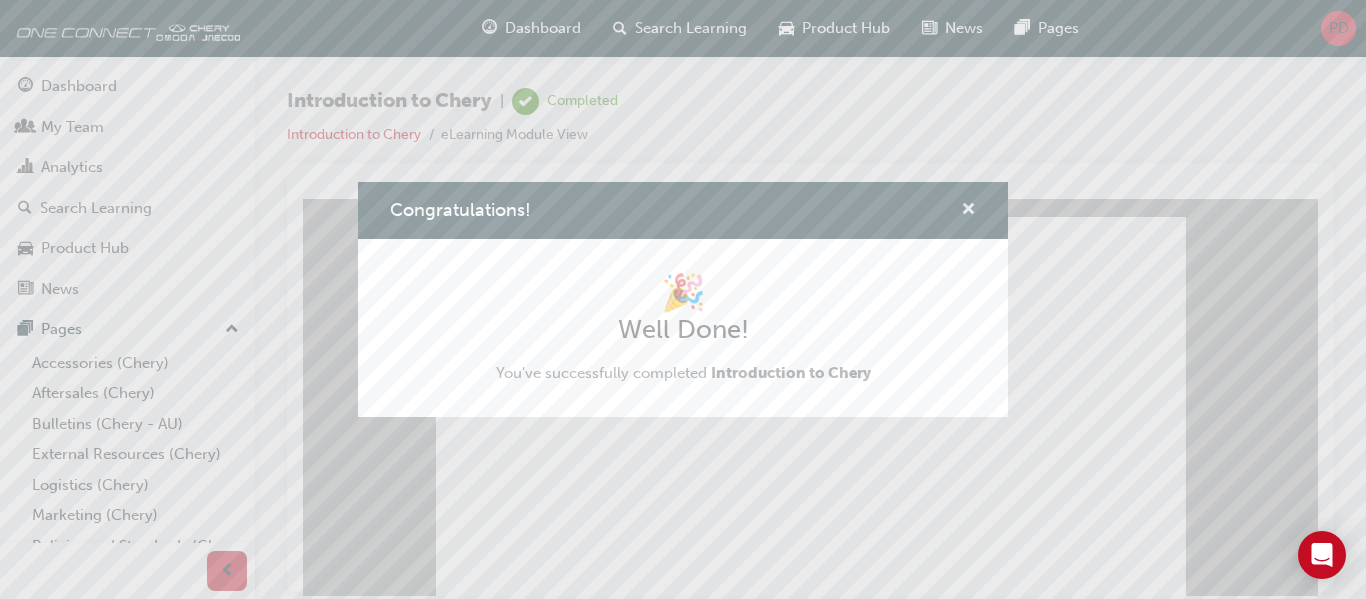 click at bounding box center [968, 211] 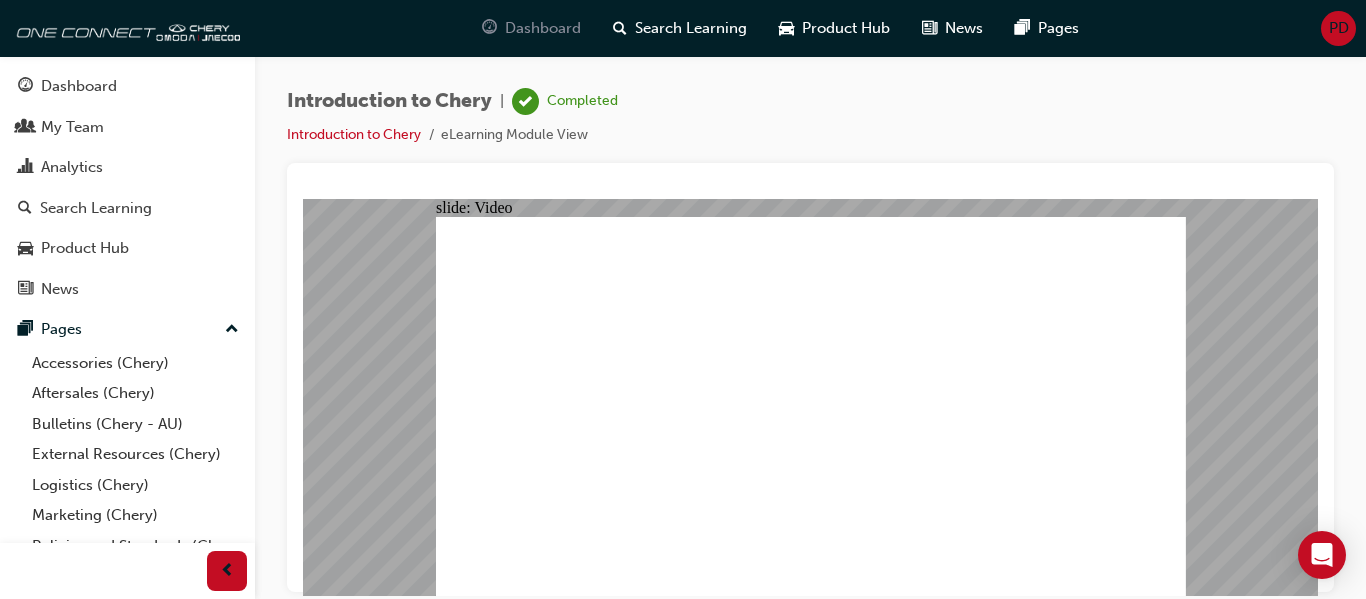 click on "Dashboard" at bounding box center [543, 28] 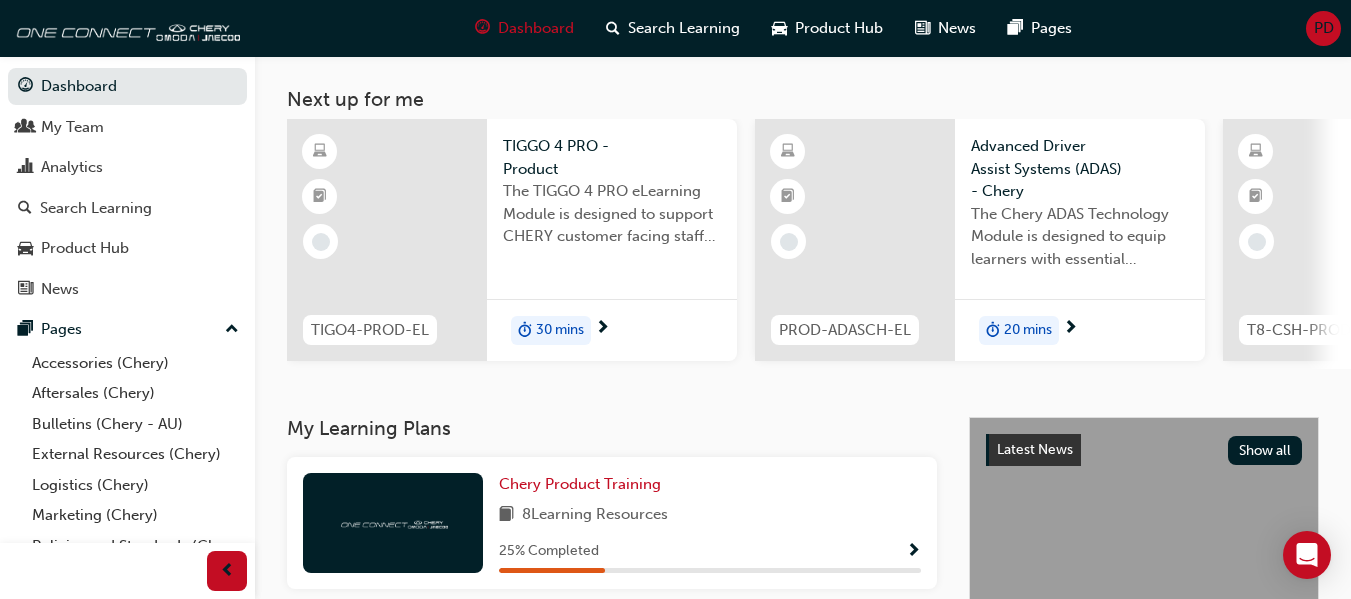 scroll, scrollTop: 75, scrollLeft: 0, axis: vertical 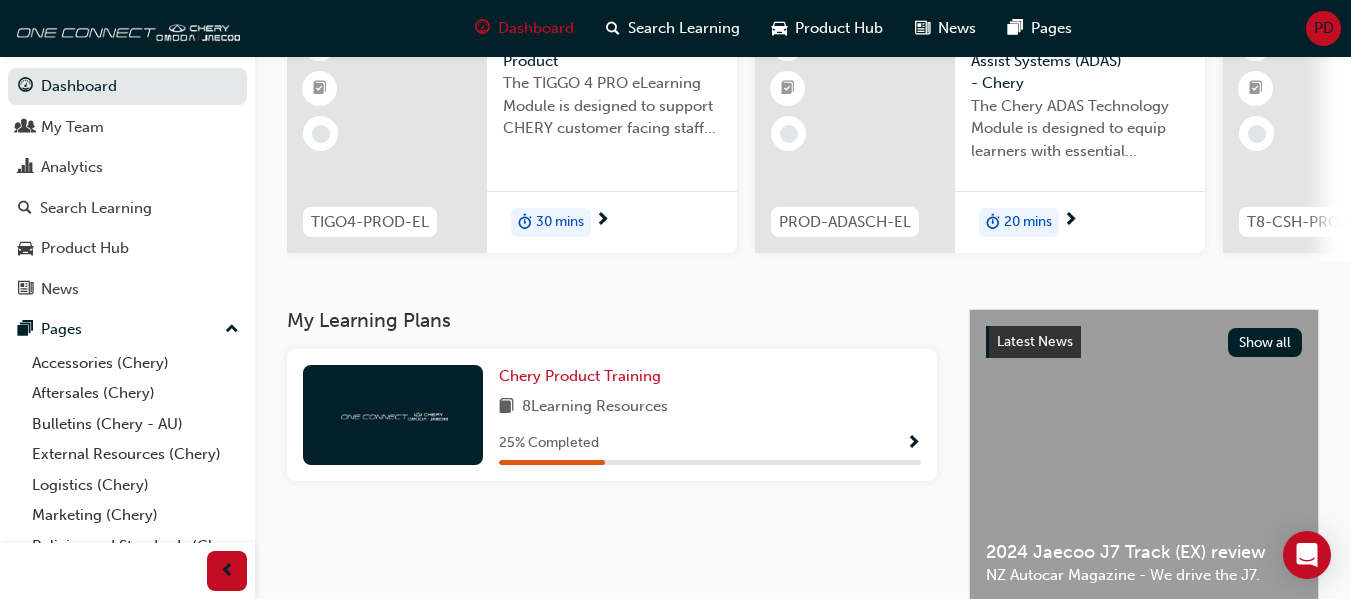 click at bounding box center (913, 444) 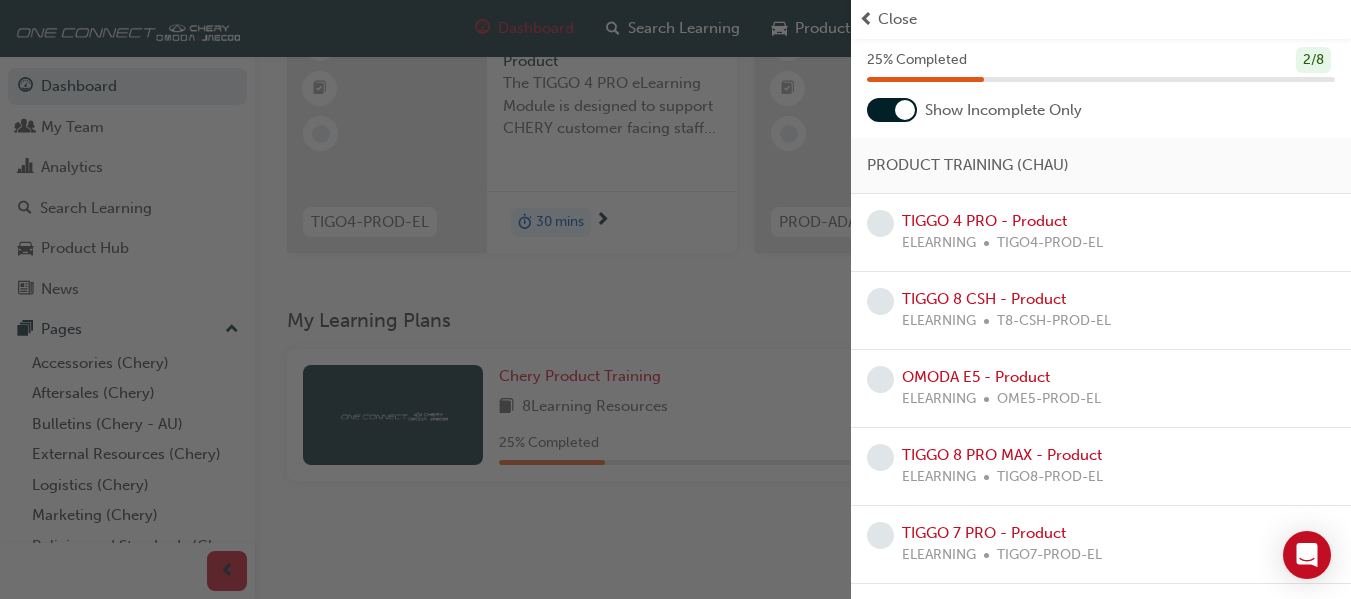scroll, scrollTop: 0, scrollLeft: 0, axis: both 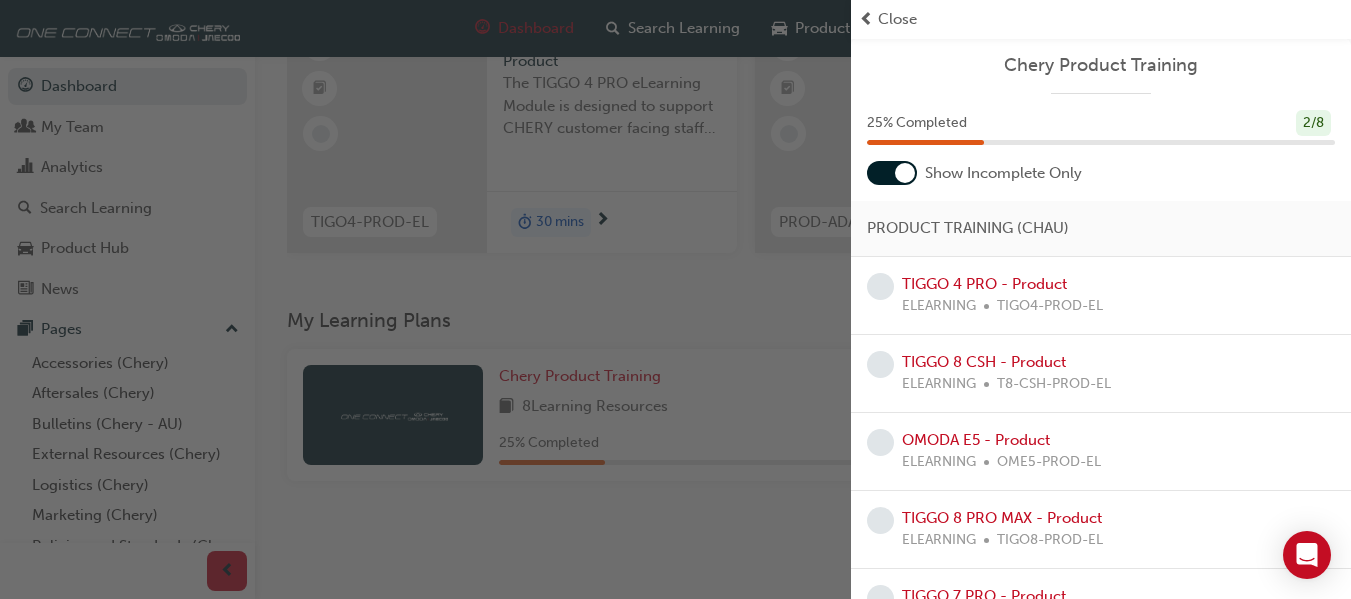 click at bounding box center (425, 299) 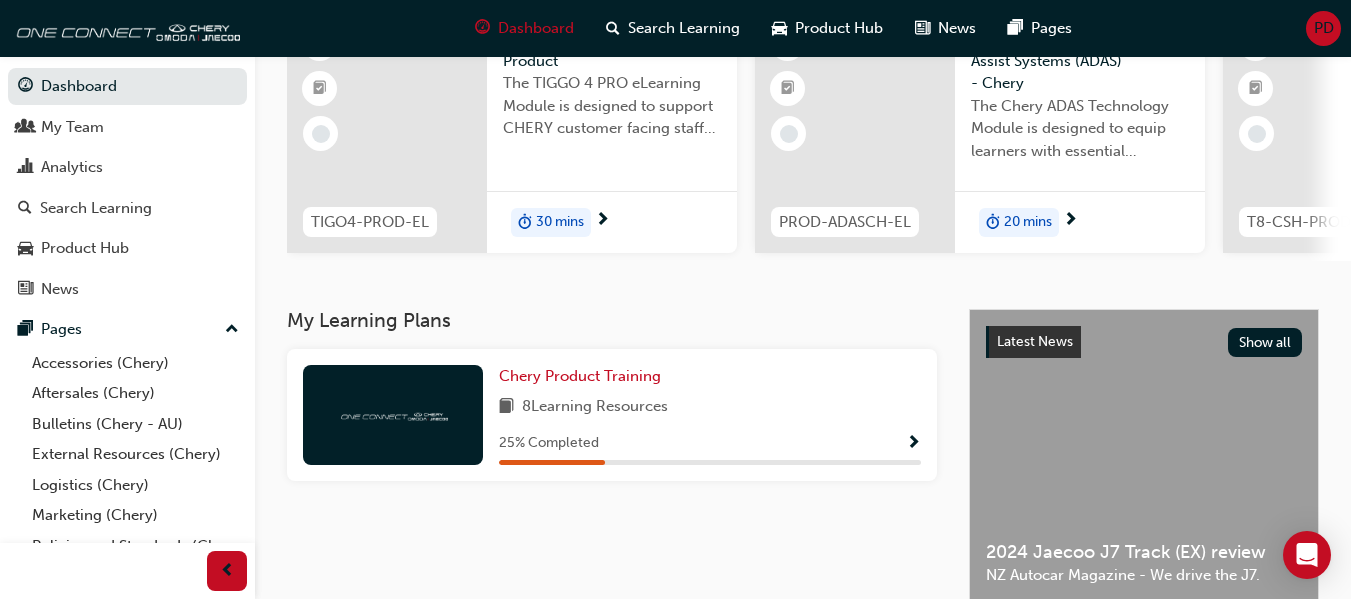 scroll, scrollTop: 0, scrollLeft: 931, axis: horizontal 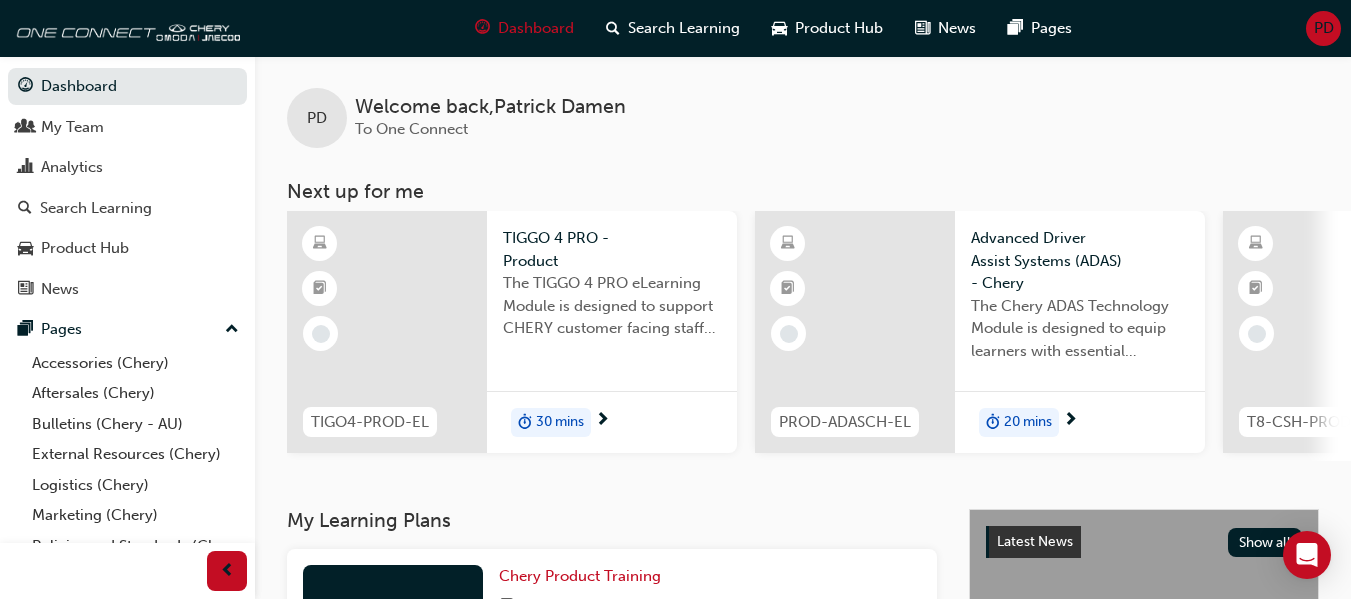 click on "PD" at bounding box center (1324, 28) 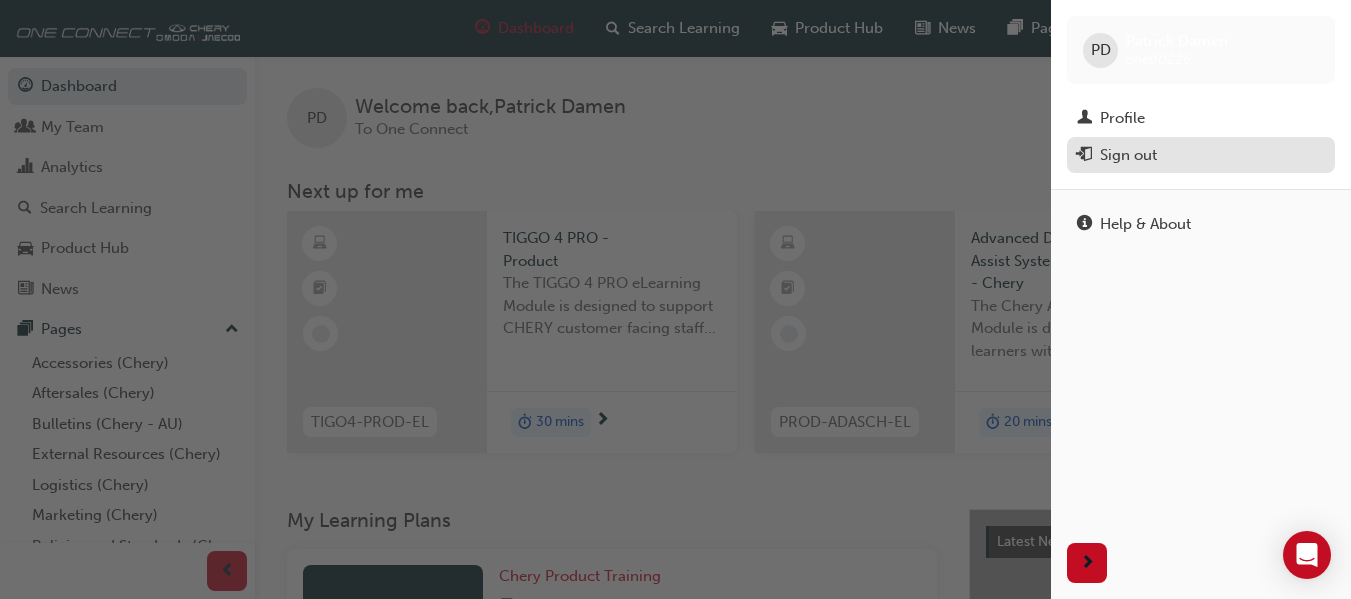click on "Sign out" at bounding box center [1128, 155] 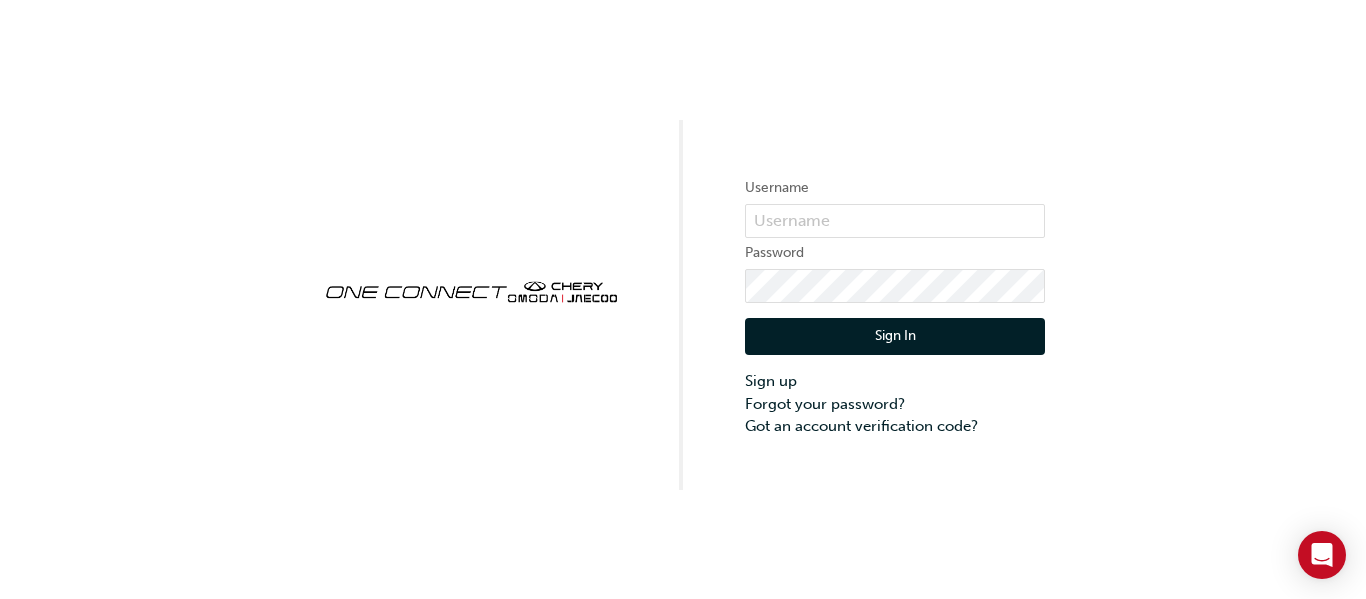 scroll, scrollTop: 0, scrollLeft: 0, axis: both 